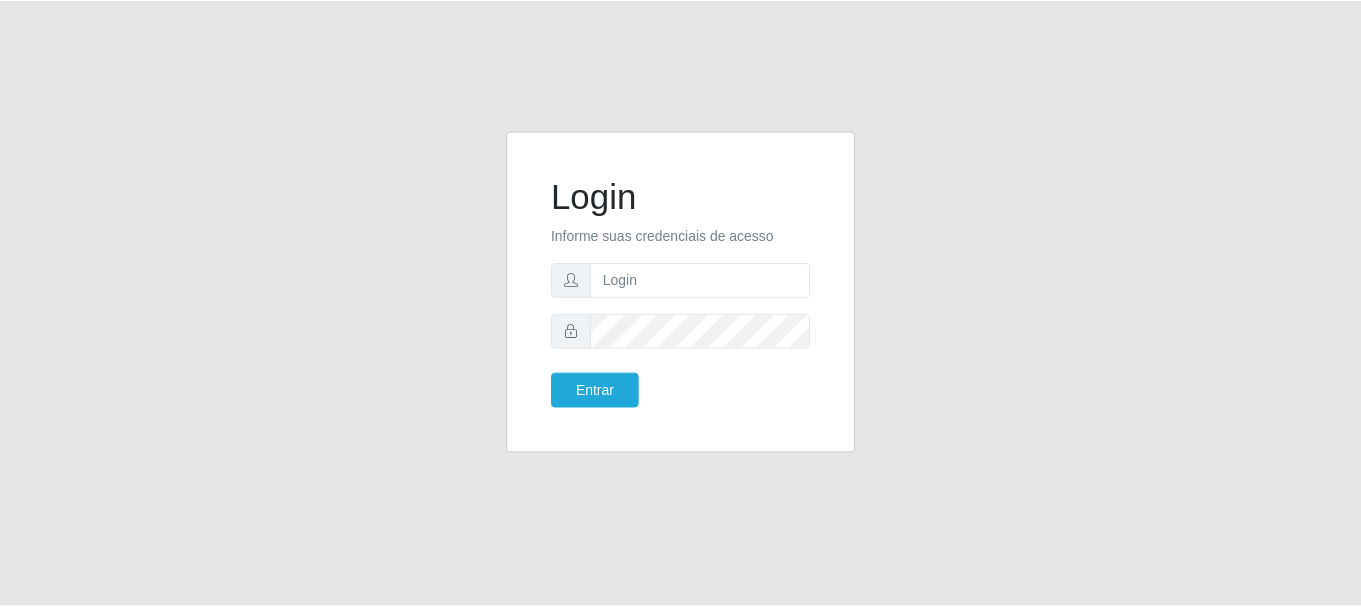 scroll, scrollTop: 0, scrollLeft: 0, axis: both 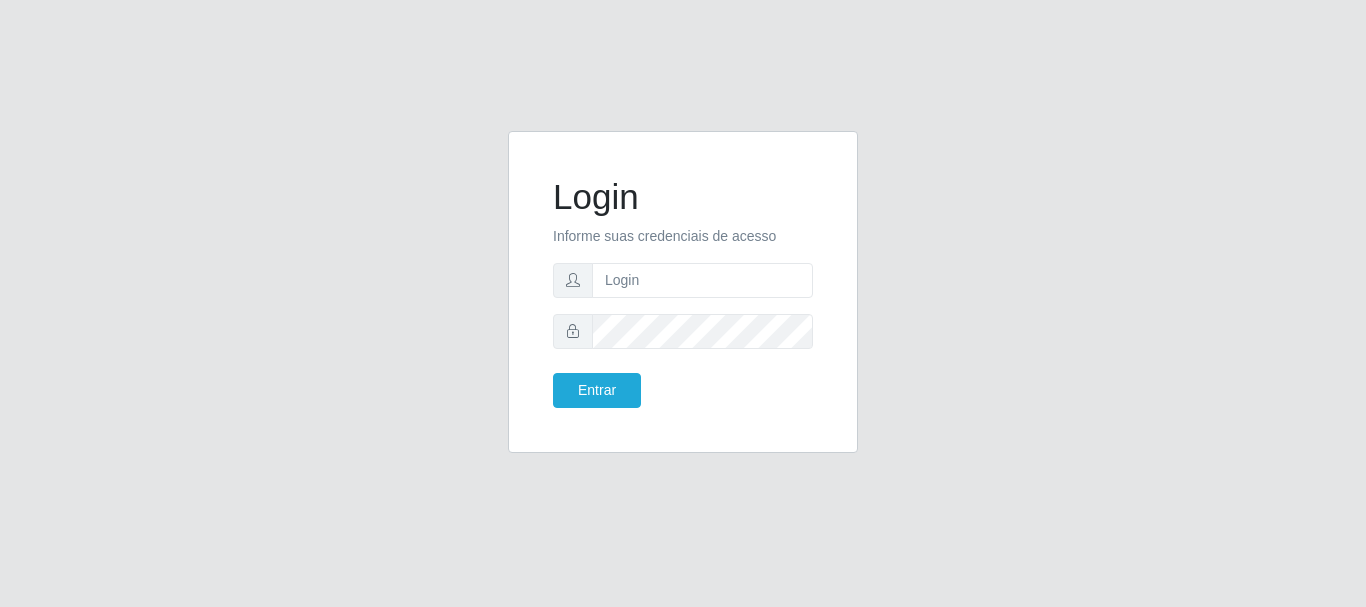 click on "Login Informe suas credenciais de acesso Entrar" at bounding box center (683, 292) 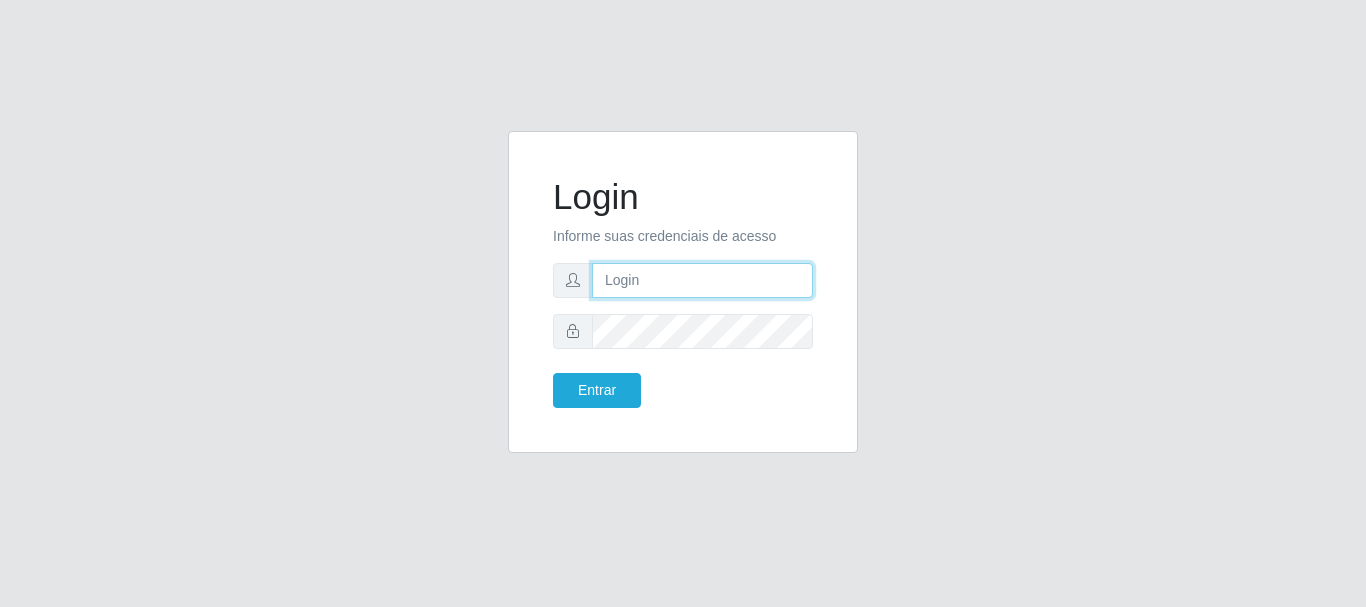 click at bounding box center [702, 280] 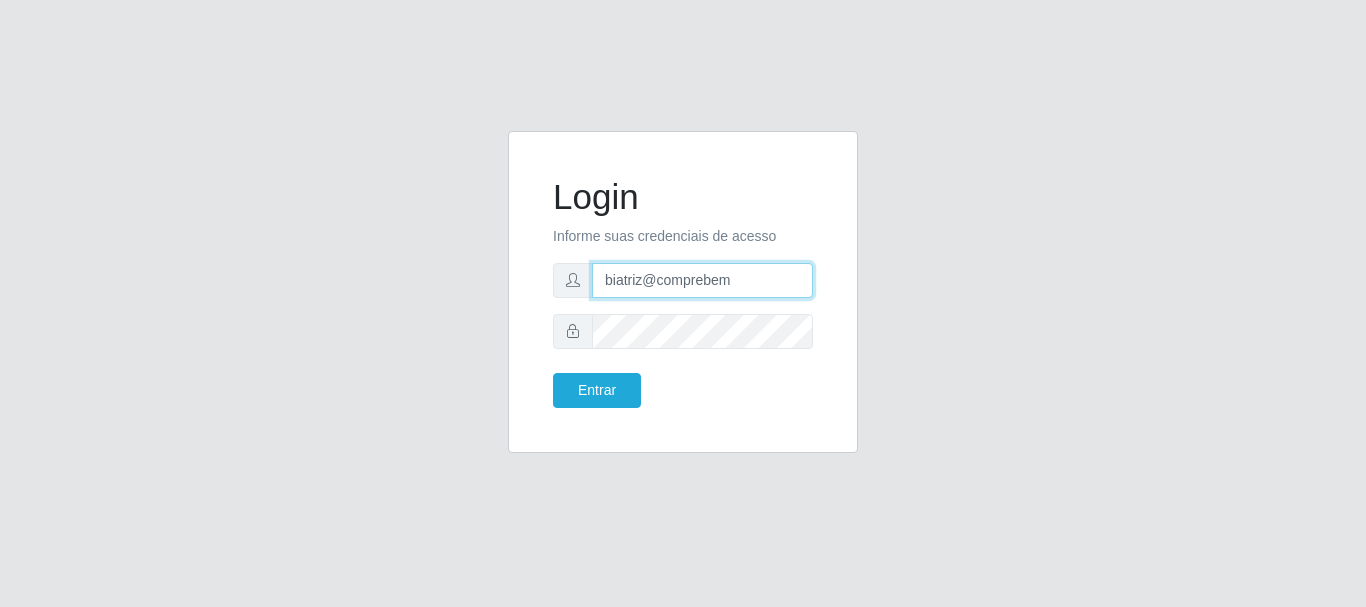 type on "biatriz@comprebem" 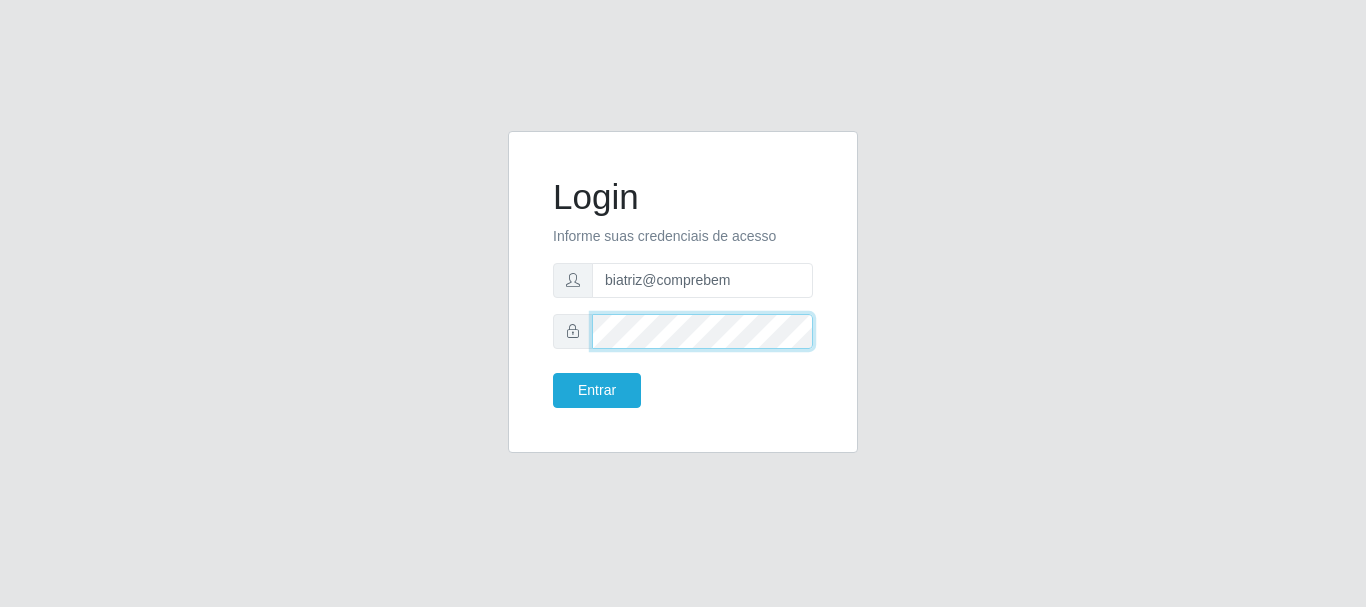 click on "Entrar" at bounding box center [597, 390] 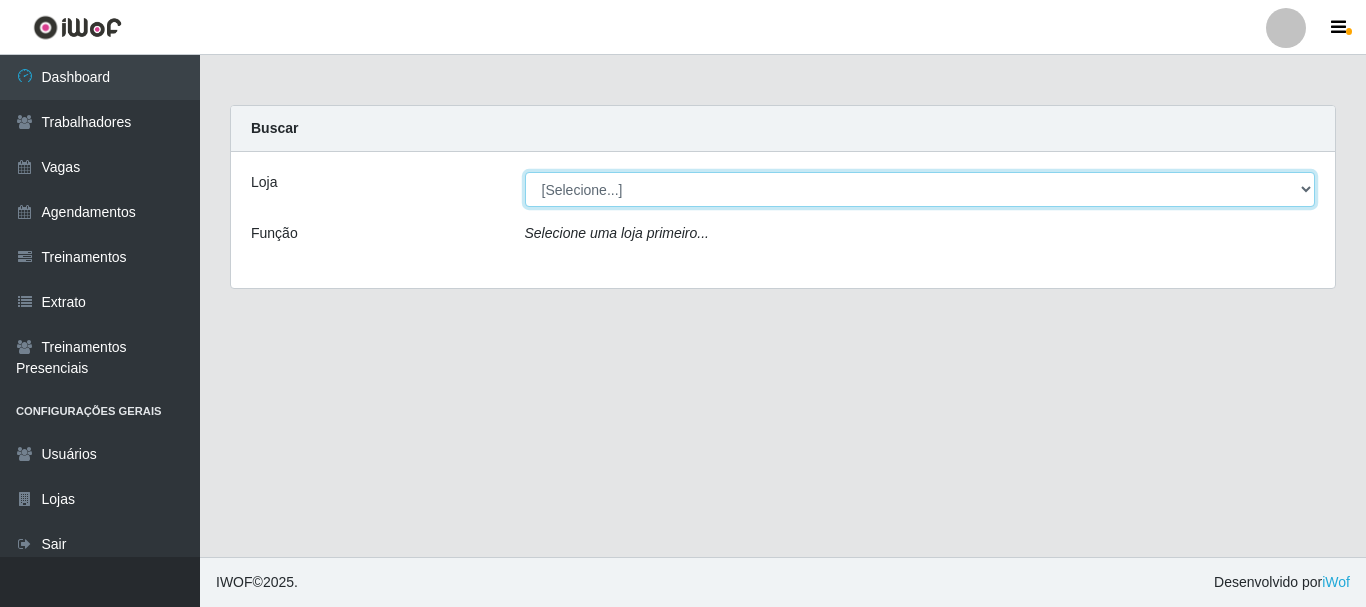 click on "[Selecione...] Supermercado Compre Bem - Itabaiana" at bounding box center (920, 189) 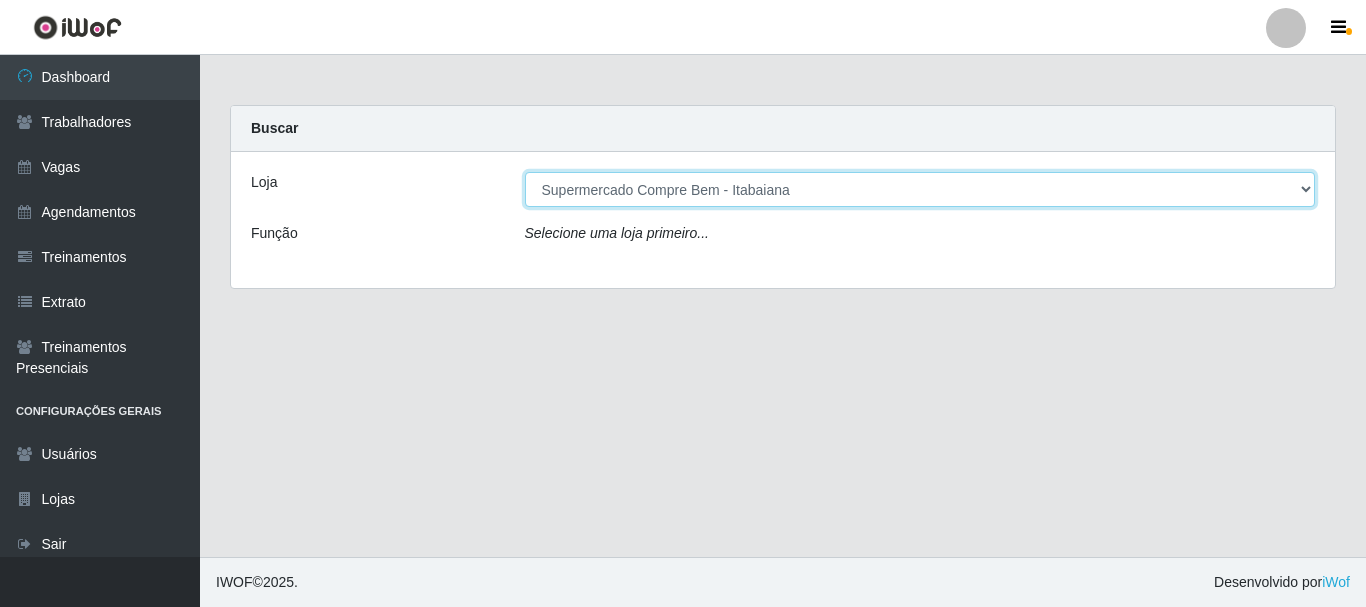 click on "[Selecione...] Supermercado Compre Bem - Itabaiana" at bounding box center [920, 189] 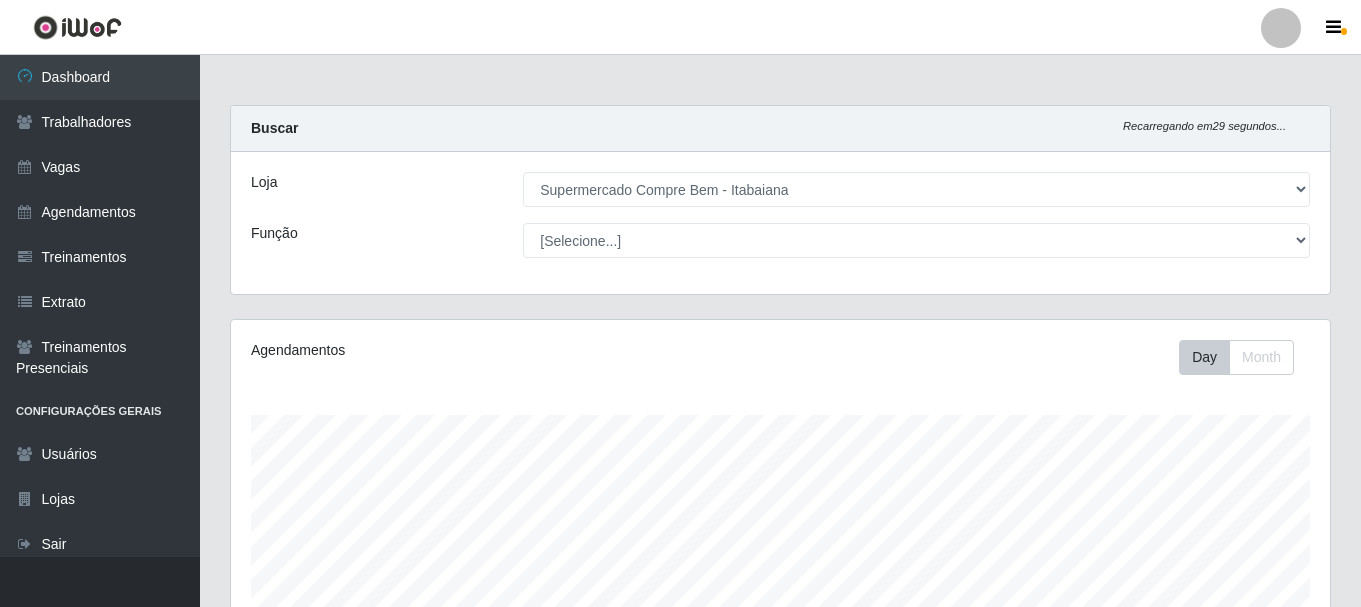 scroll, scrollTop: 999585, scrollLeft: 998901, axis: both 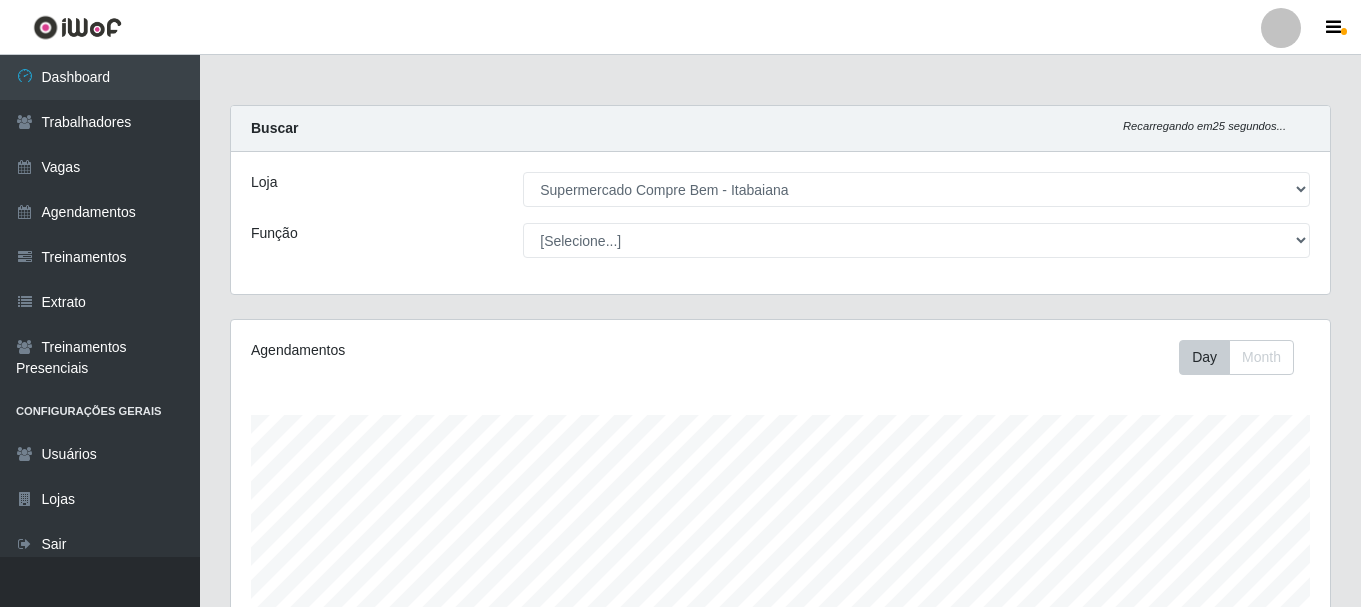 click on "Loja [Selecione...] Supermercado Compre Bem - Itabaiana Função [Selecione...] ASG ASG + ASG ++ Auxiliar de Estacionamento Auxiliar de Estacionamento + Auxiliar de Estacionamento ++ Auxiliar de Estoque Auxiliar de Estoque + Auxiliar de [GEOGRAPHIC_DATA] ++ Balconista de Açougue  Balconista de Açougue + Balconista de Açougue ++ Embalador Embalador + Embalador ++ Recepcionista Recepcionista + Recepcionista ++ Repositor  Repositor + Repositor ++" at bounding box center (780, 223) 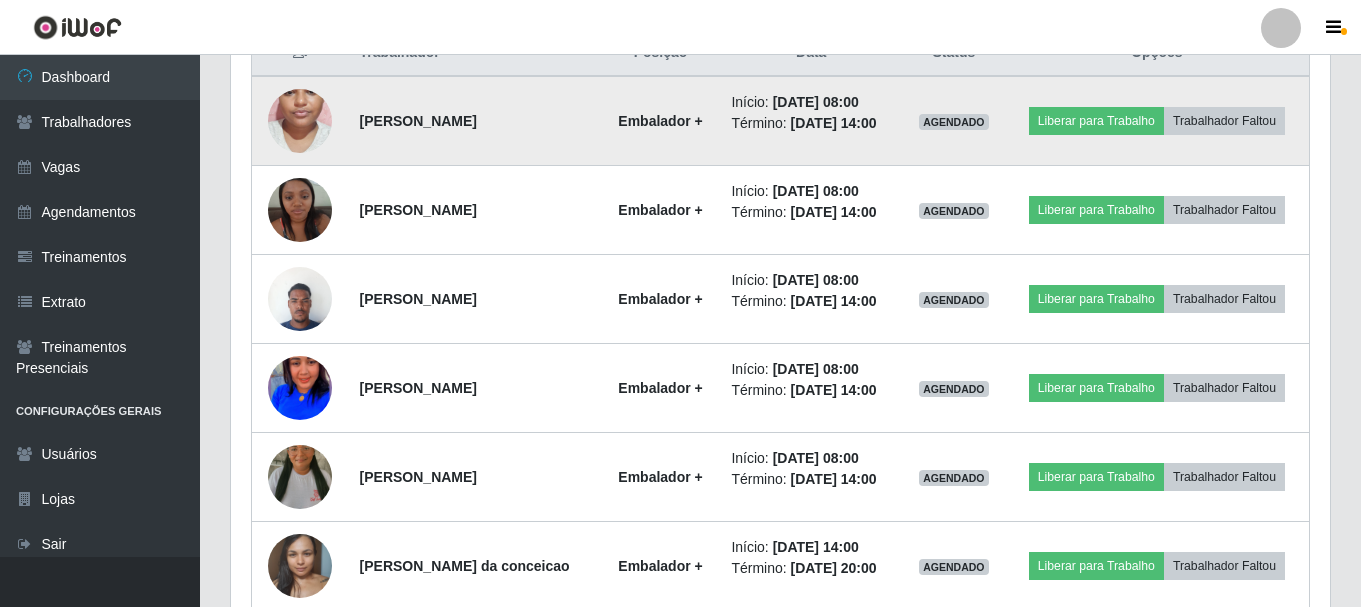 scroll, scrollTop: 400, scrollLeft: 0, axis: vertical 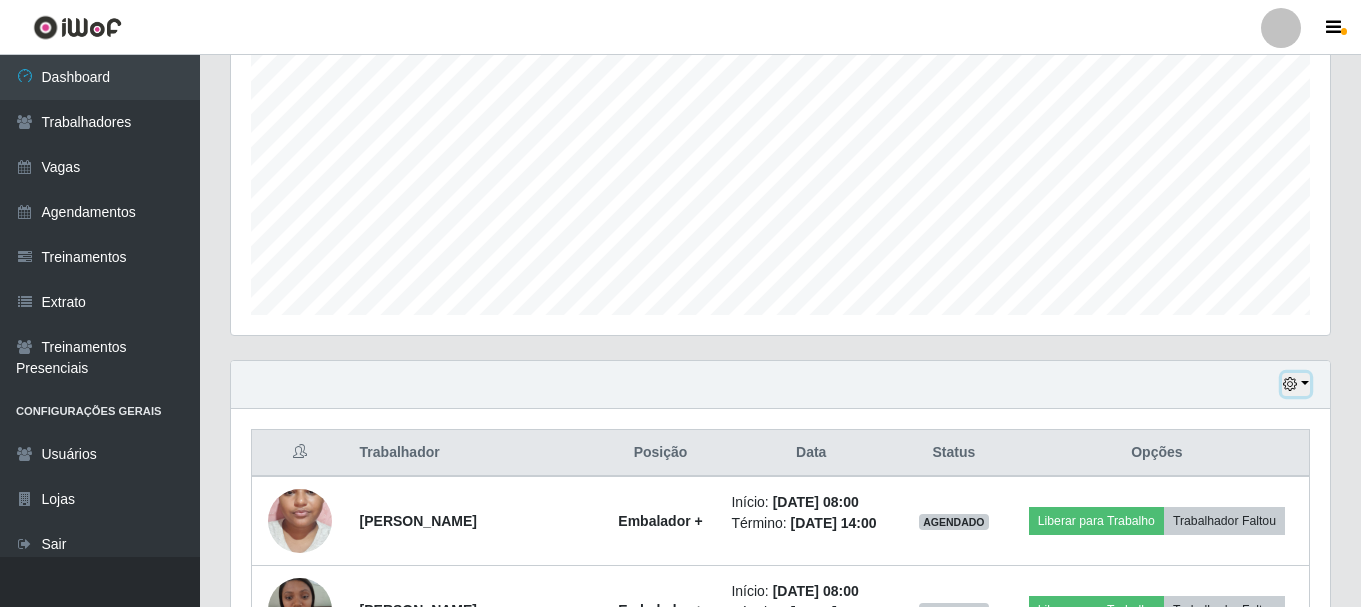 click at bounding box center [1290, 384] 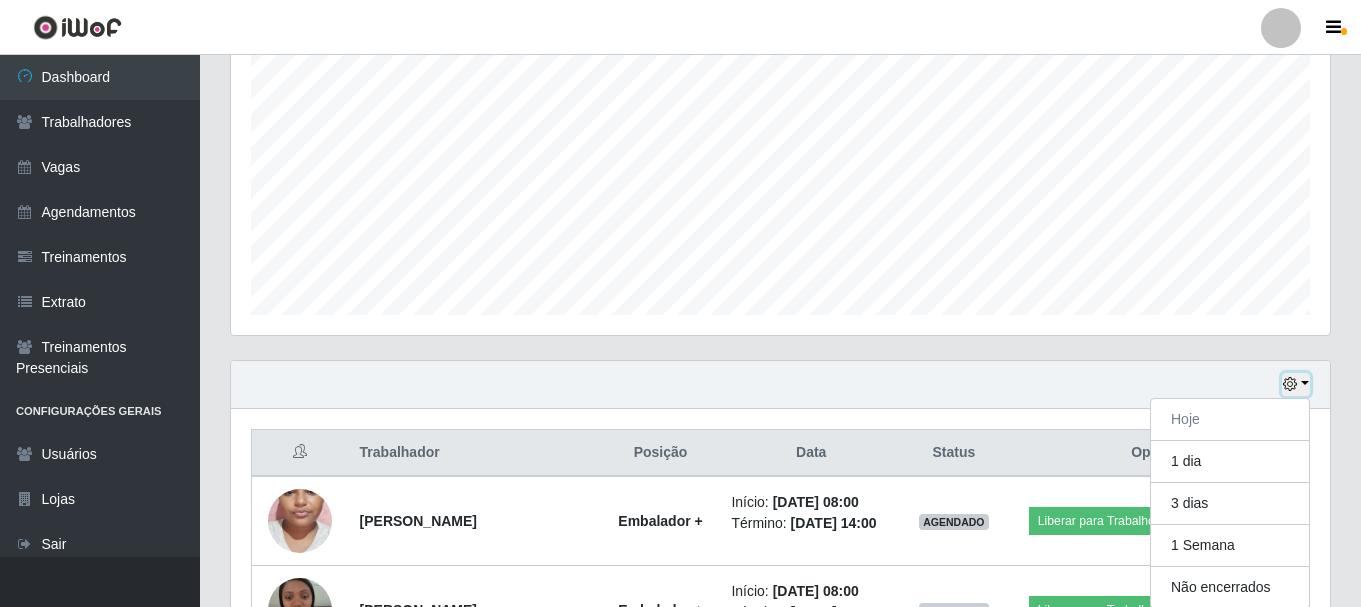 scroll, scrollTop: 700, scrollLeft: 0, axis: vertical 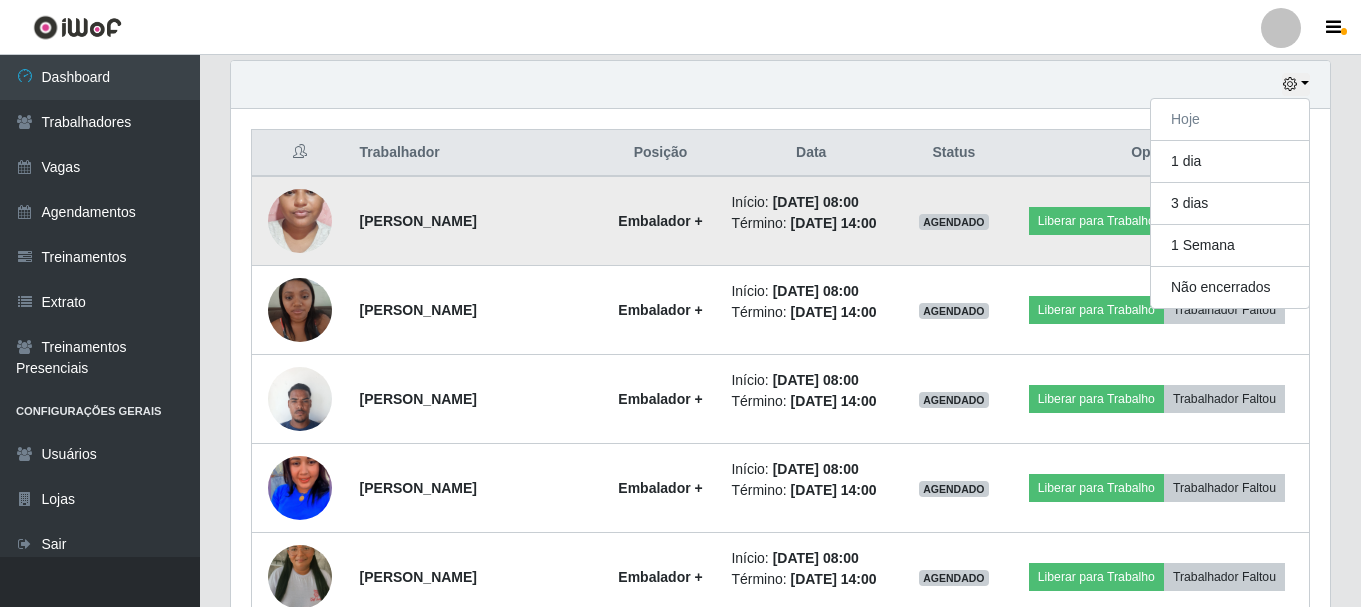 click at bounding box center (300, 221) 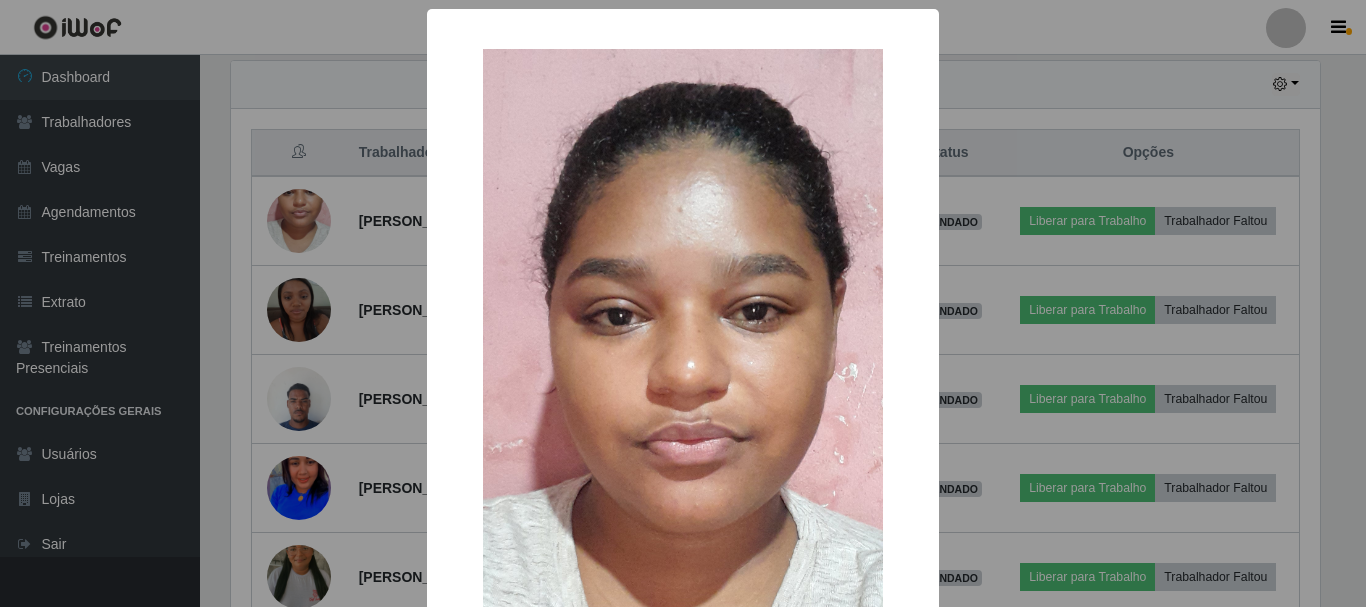 click on "× OK Cancel" at bounding box center (683, 303) 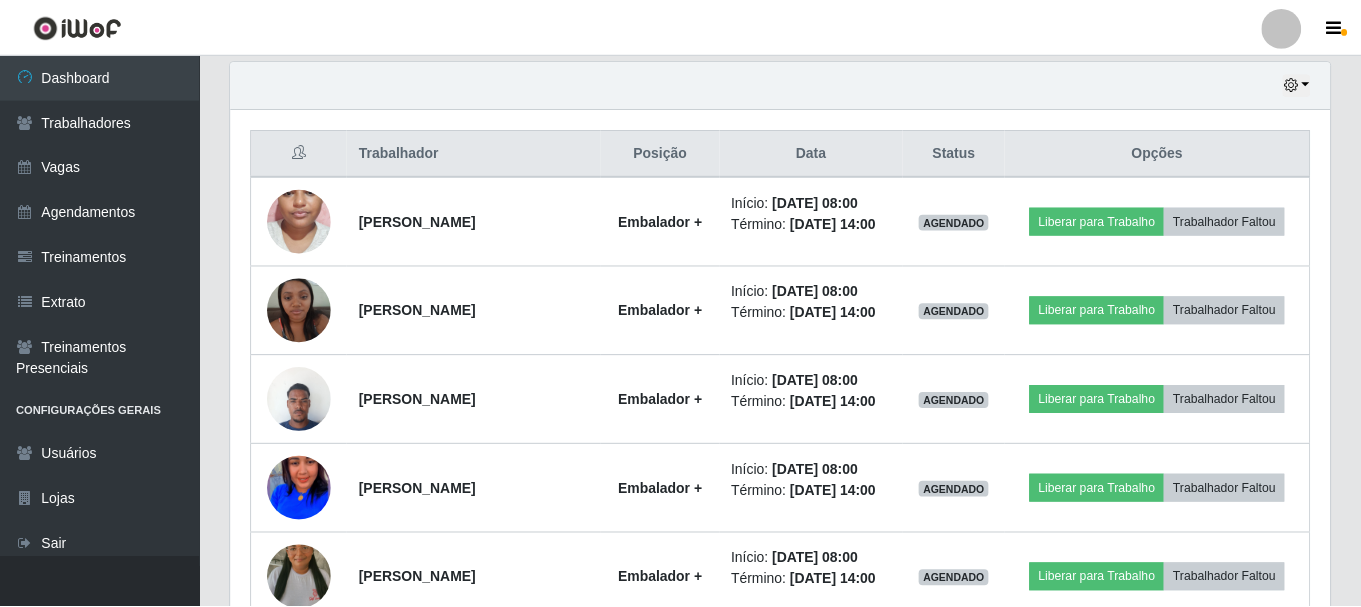 scroll, scrollTop: 999585, scrollLeft: 998901, axis: both 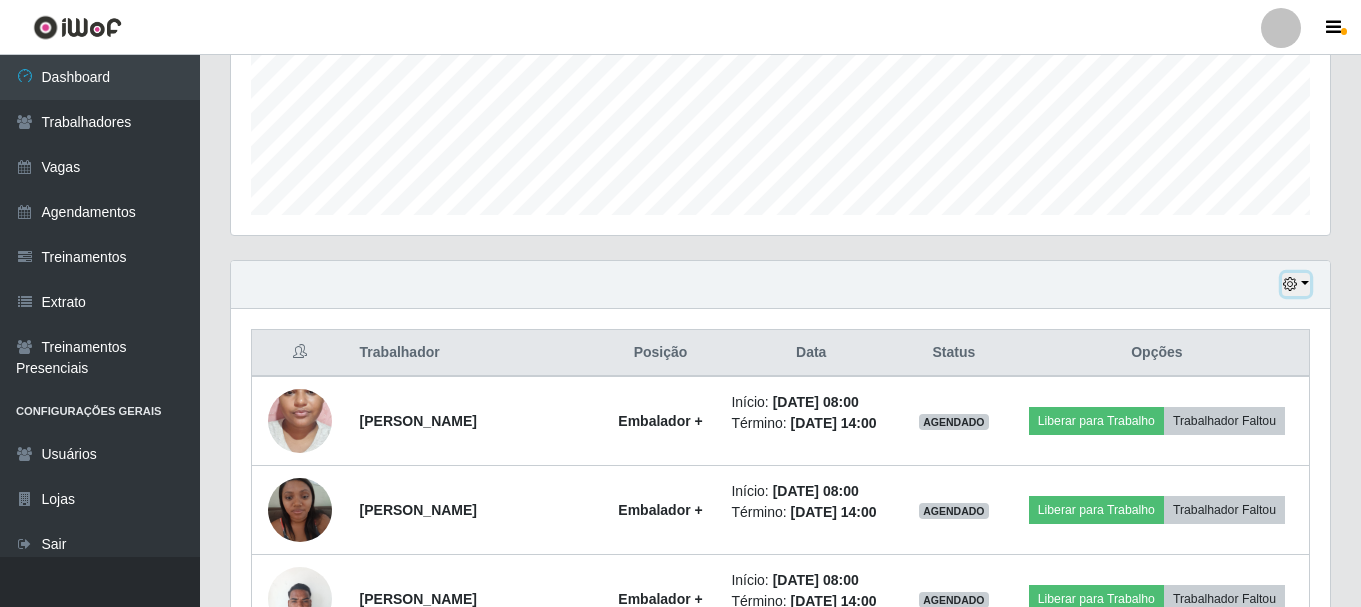 click at bounding box center [1296, 284] 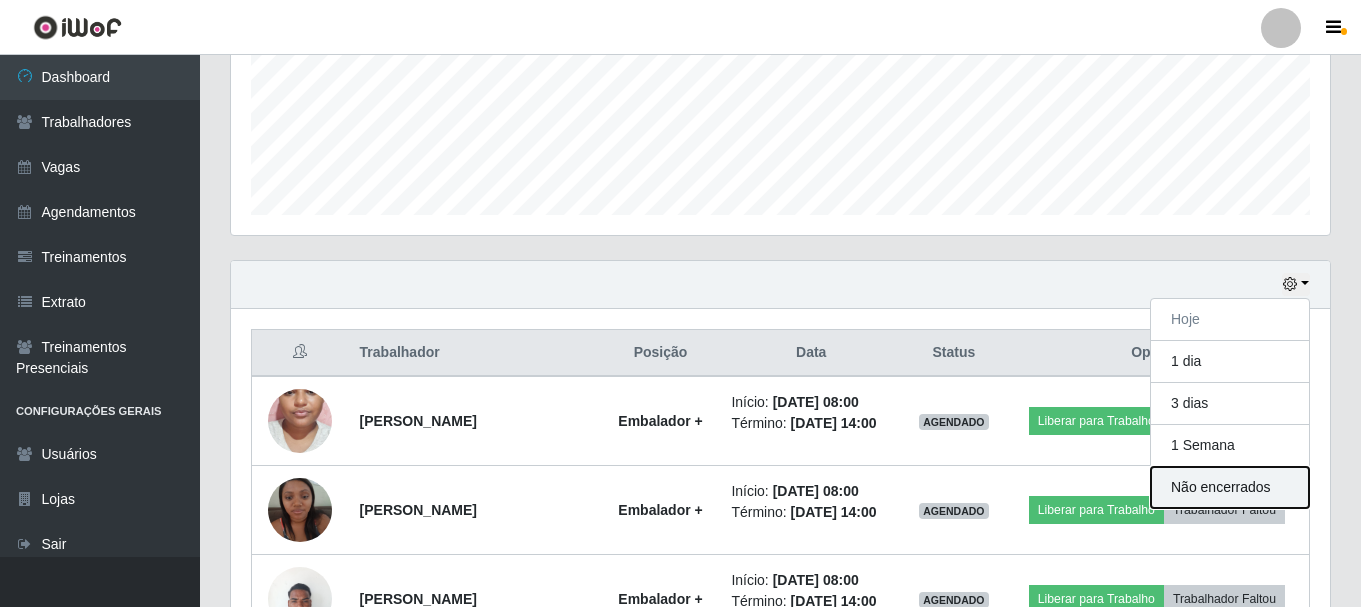 click on "Não encerrados" at bounding box center [1230, 487] 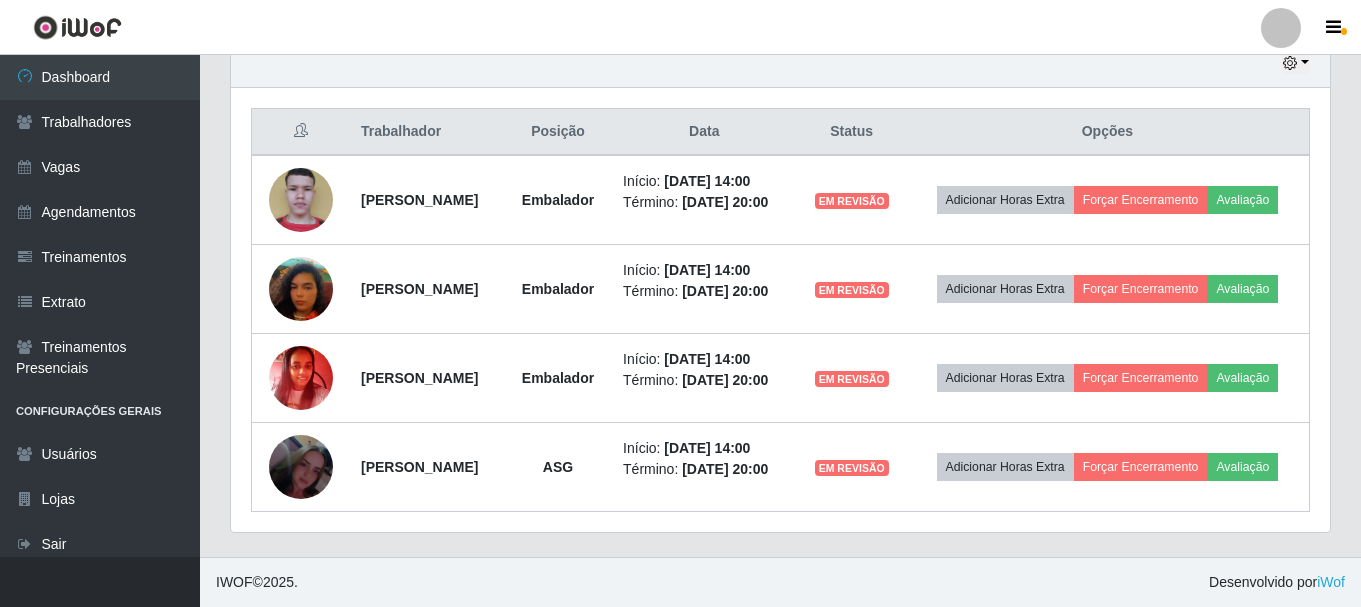 scroll, scrollTop: 765, scrollLeft: 0, axis: vertical 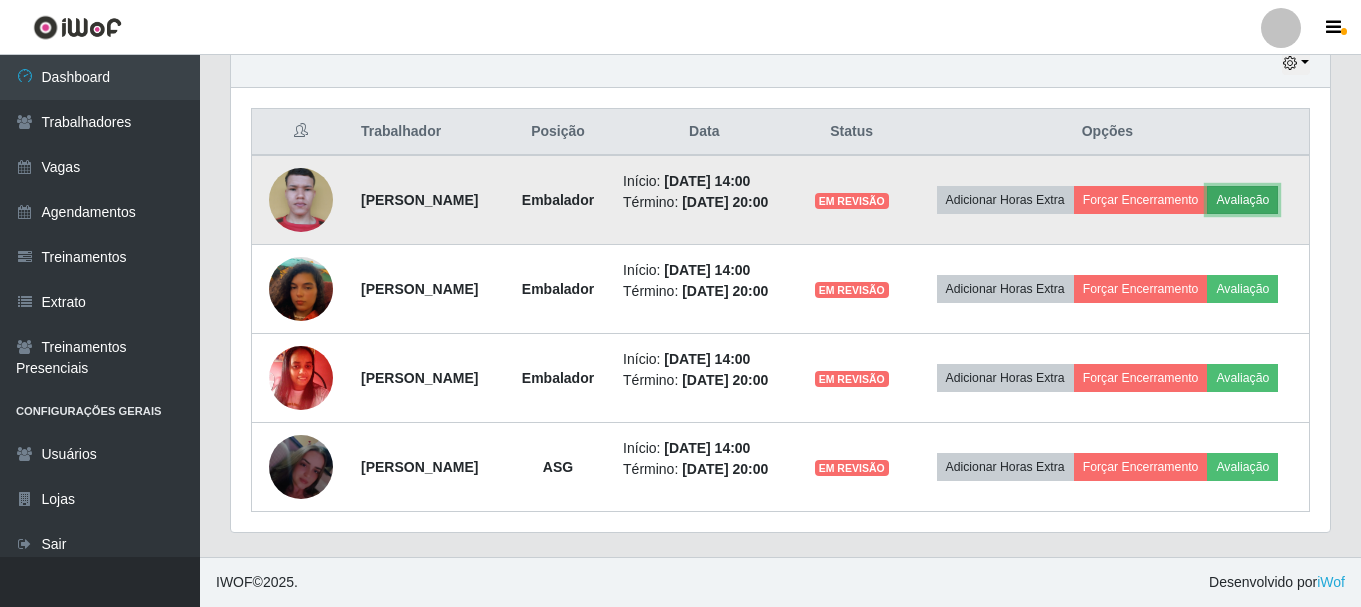 click on "Avaliação" at bounding box center (1242, 200) 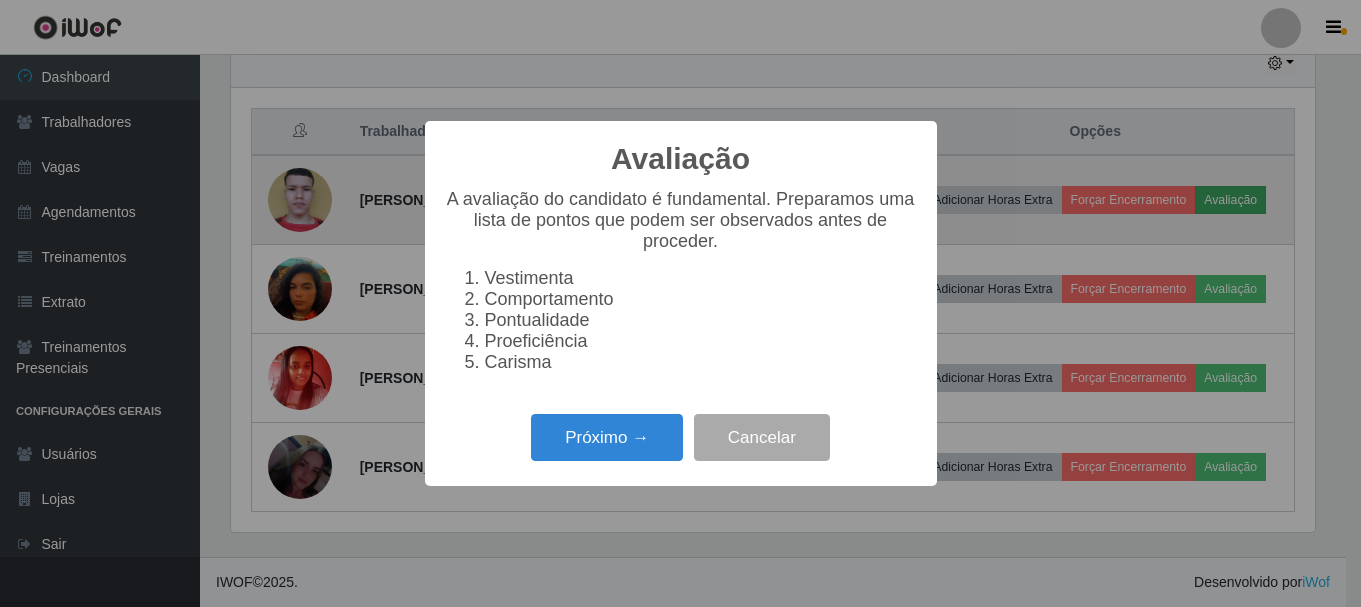 scroll, scrollTop: 999585, scrollLeft: 998911, axis: both 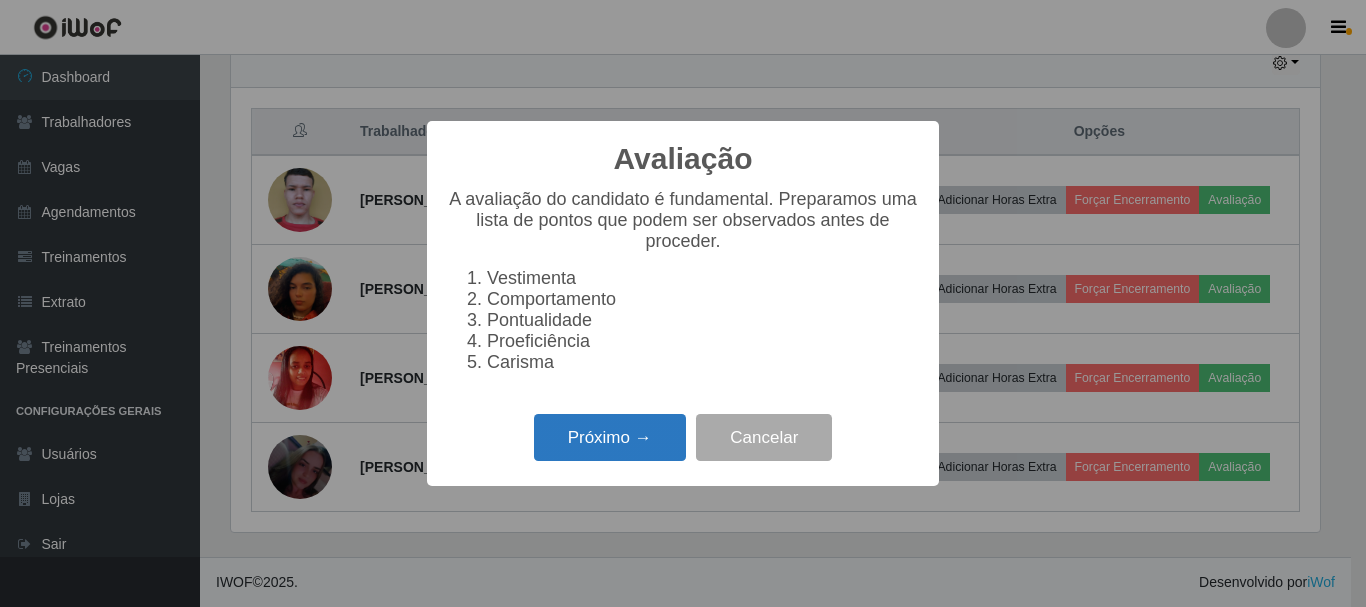 click on "Próximo →" at bounding box center [610, 437] 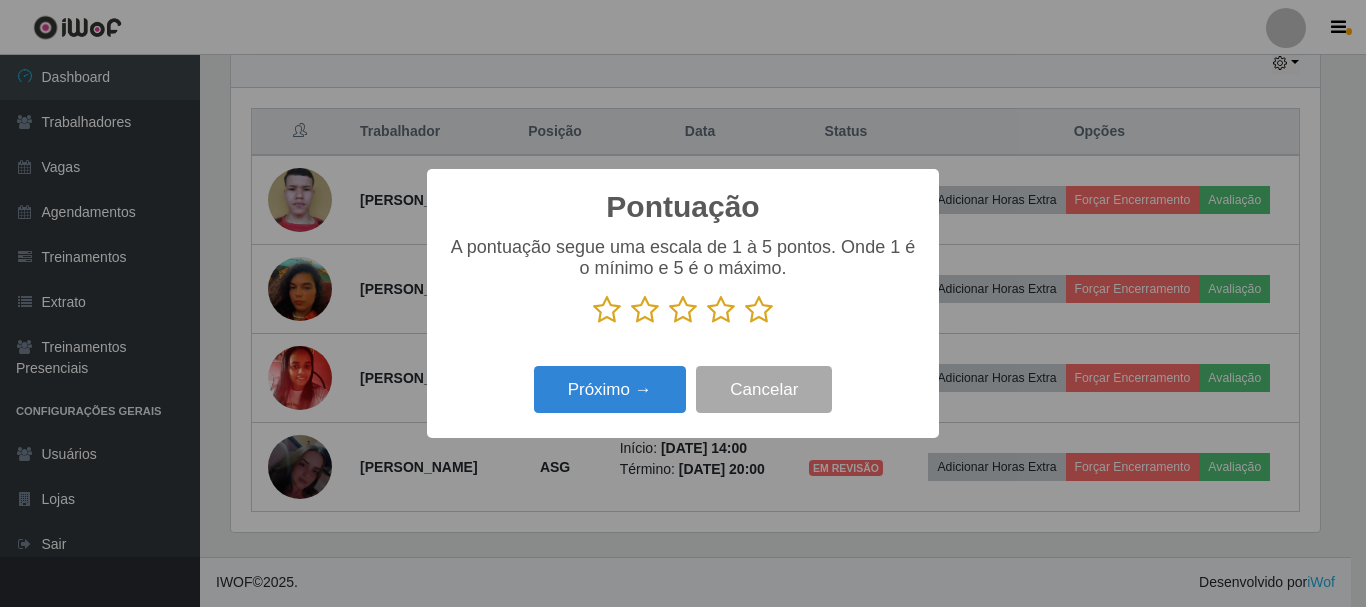 scroll, scrollTop: 999585, scrollLeft: 998911, axis: both 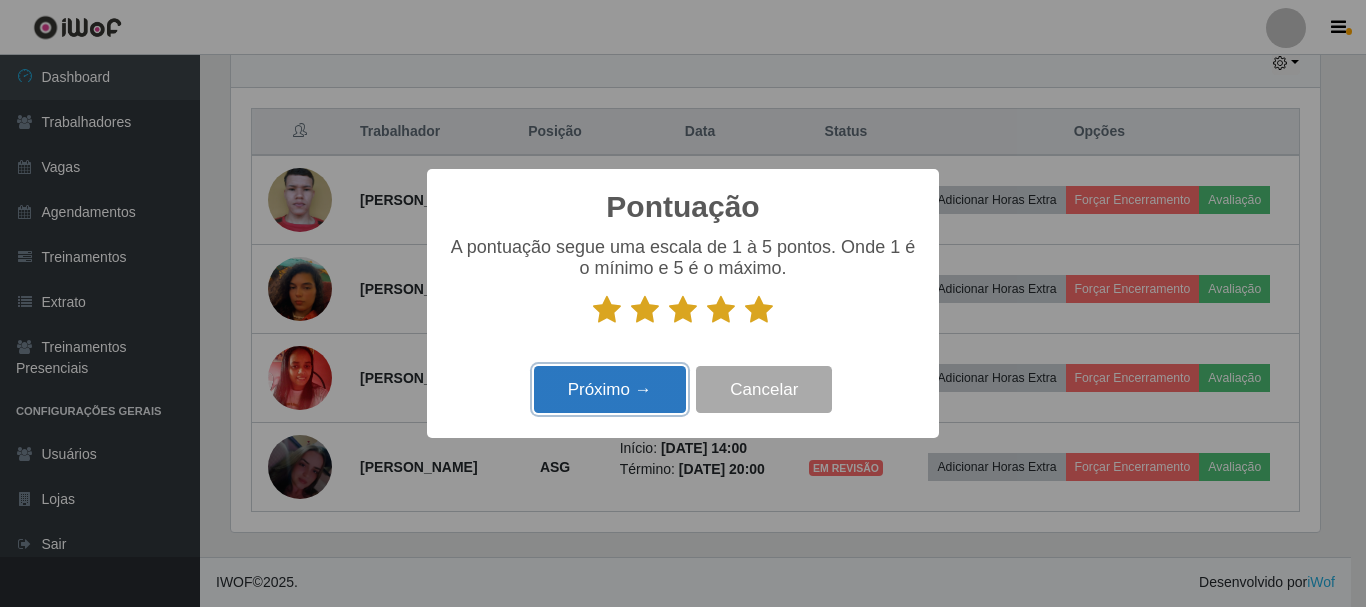 click on "Próximo →" at bounding box center (610, 389) 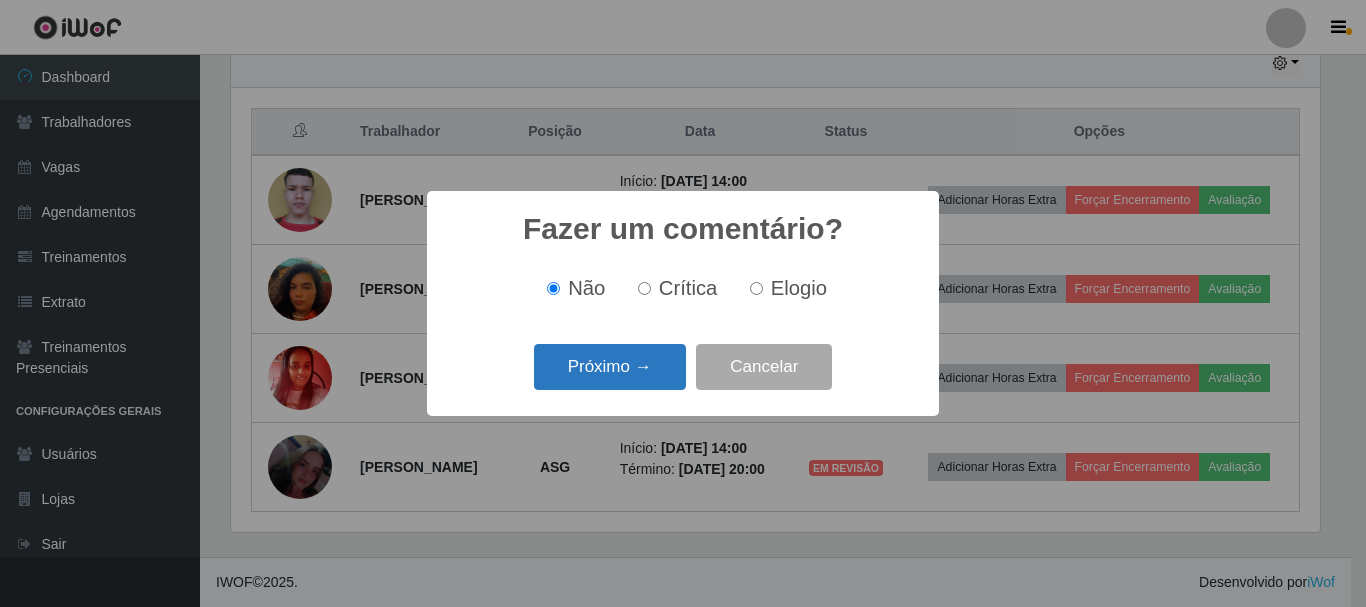 click on "Próximo →" at bounding box center [610, 367] 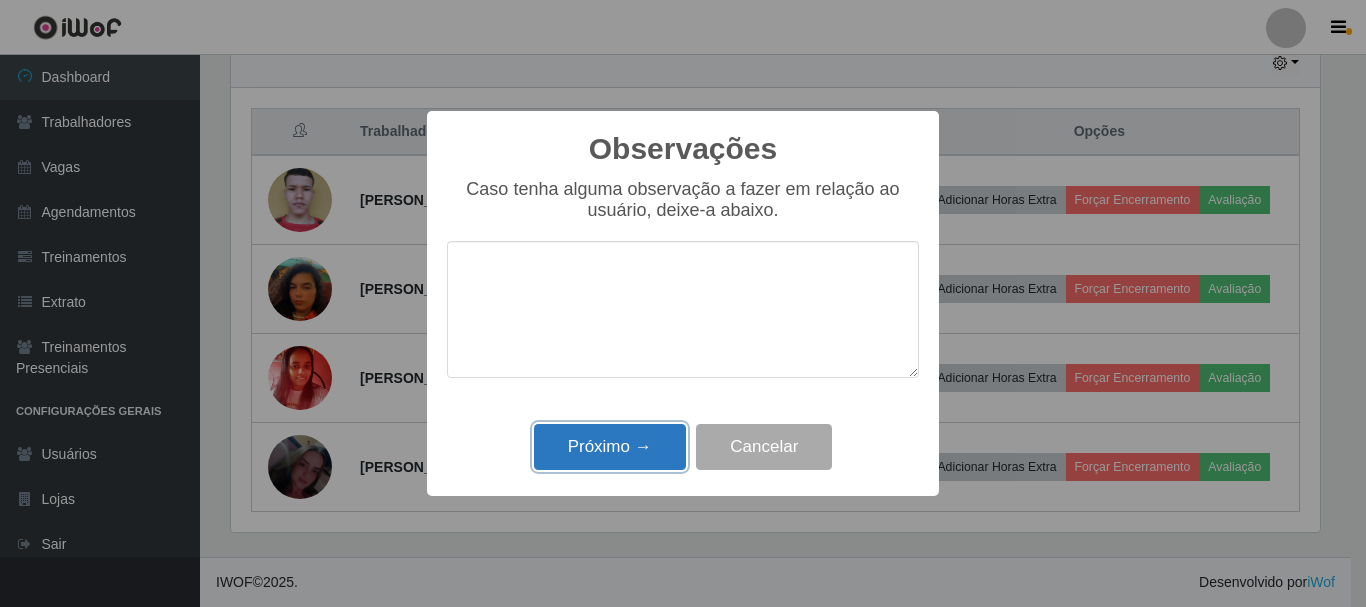click on "Próximo →" at bounding box center [610, 447] 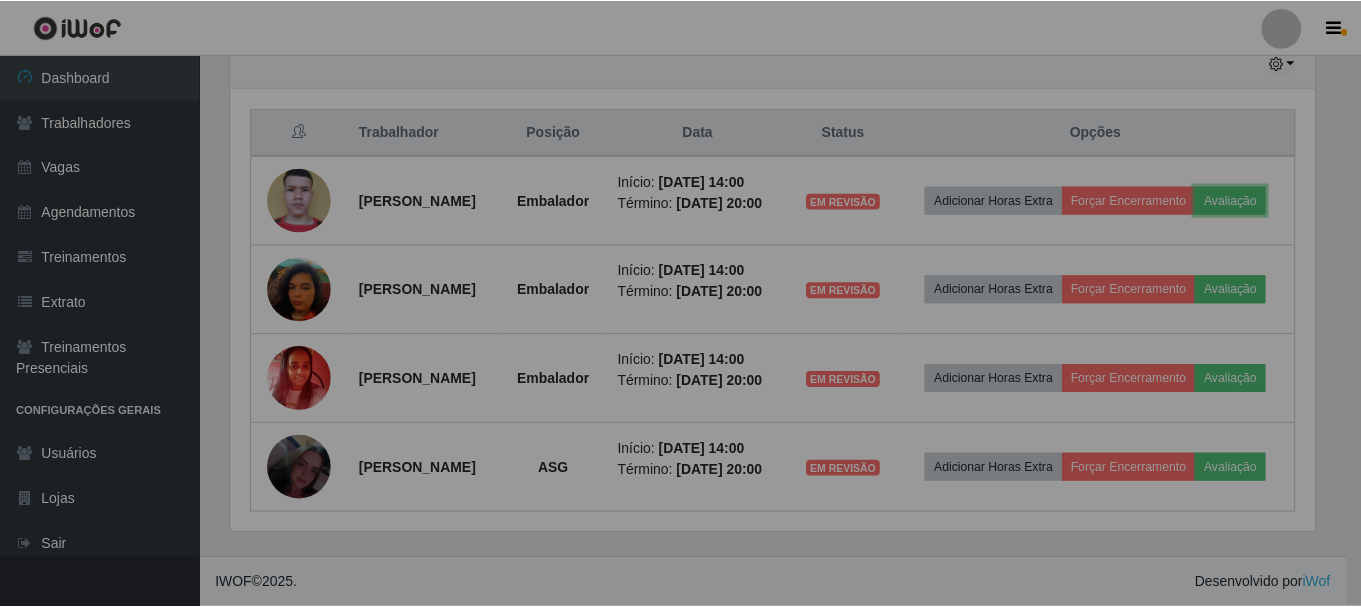 scroll, scrollTop: 999585, scrollLeft: 998901, axis: both 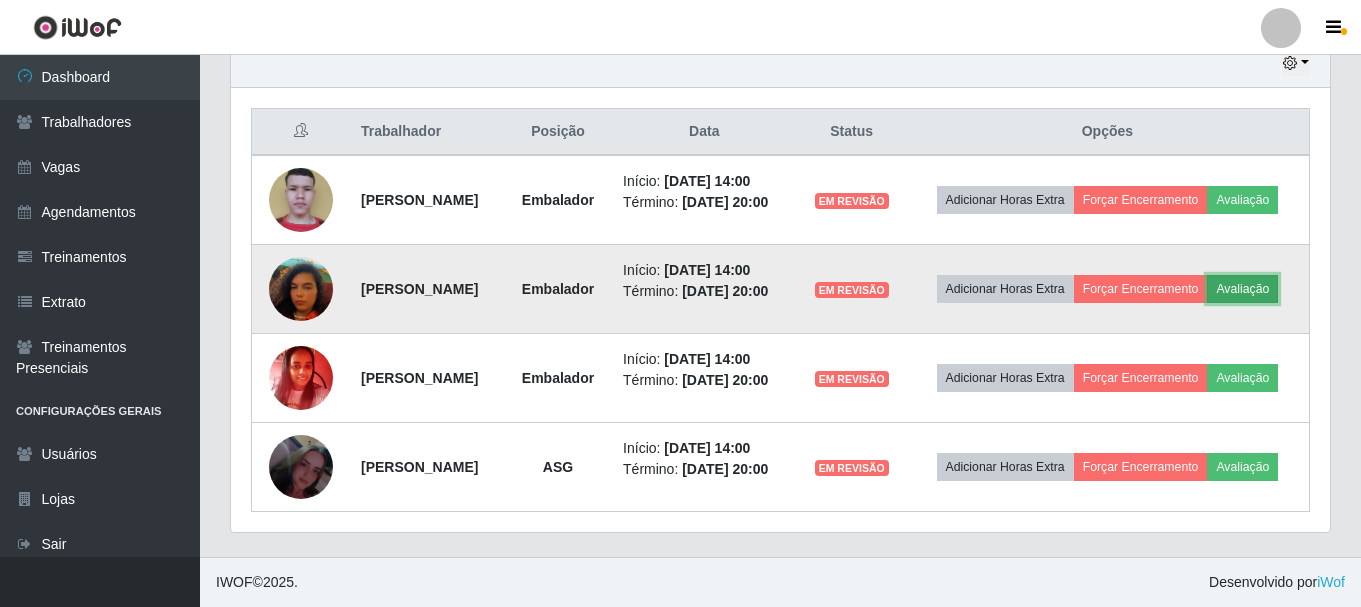 click on "Avaliação" at bounding box center [1242, 289] 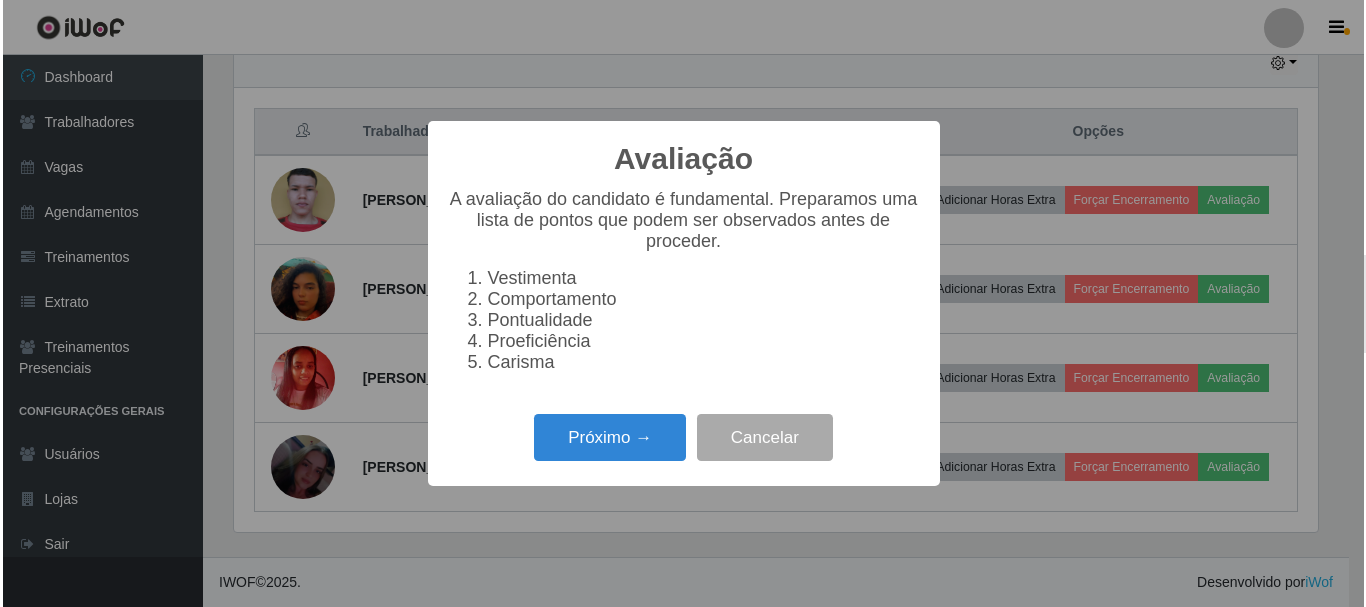 scroll, scrollTop: 999585, scrollLeft: 998911, axis: both 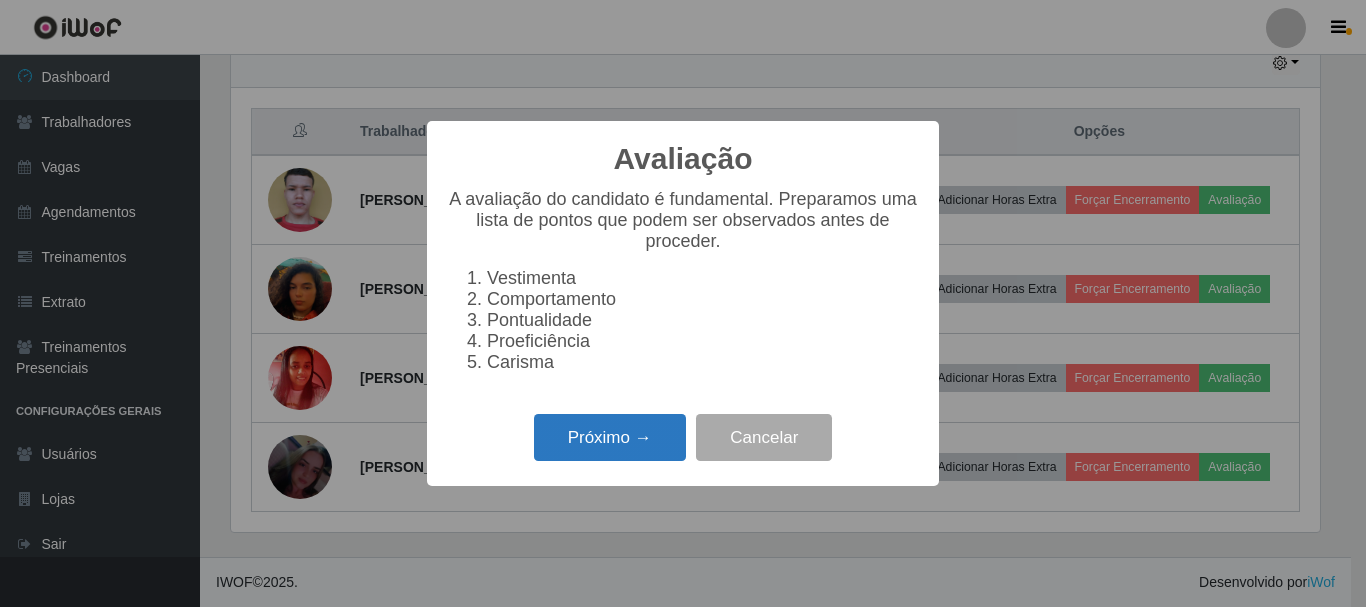 click on "Próximo →" at bounding box center (610, 437) 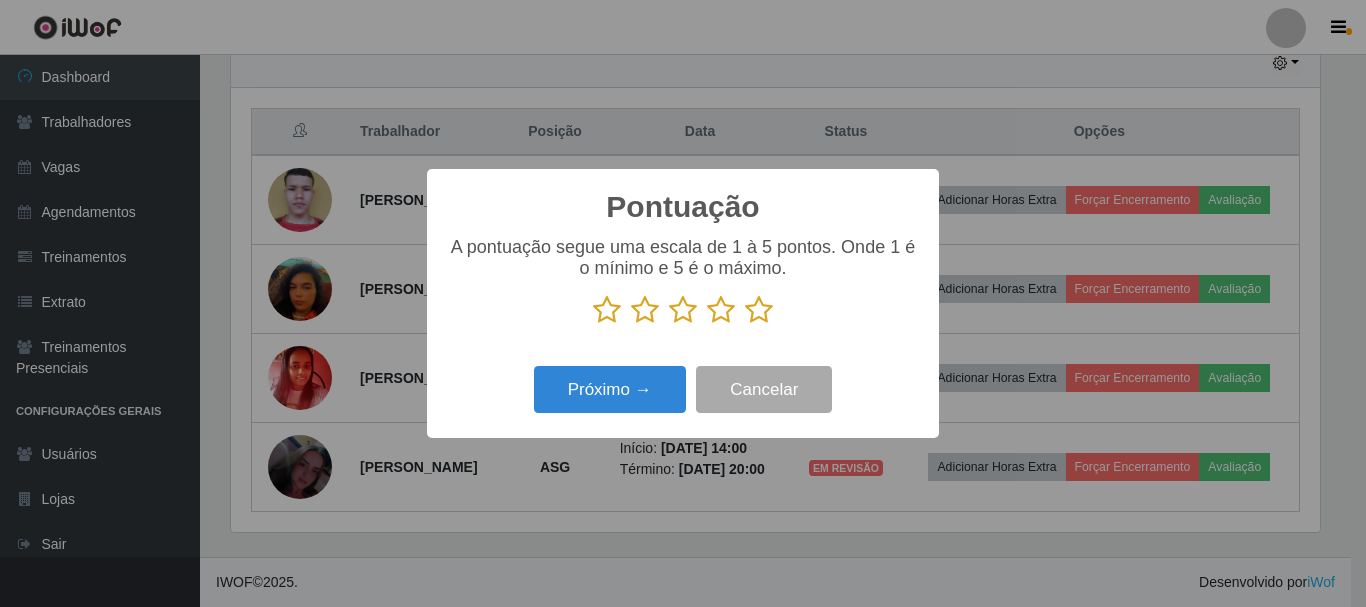 scroll, scrollTop: 999585, scrollLeft: 998911, axis: both 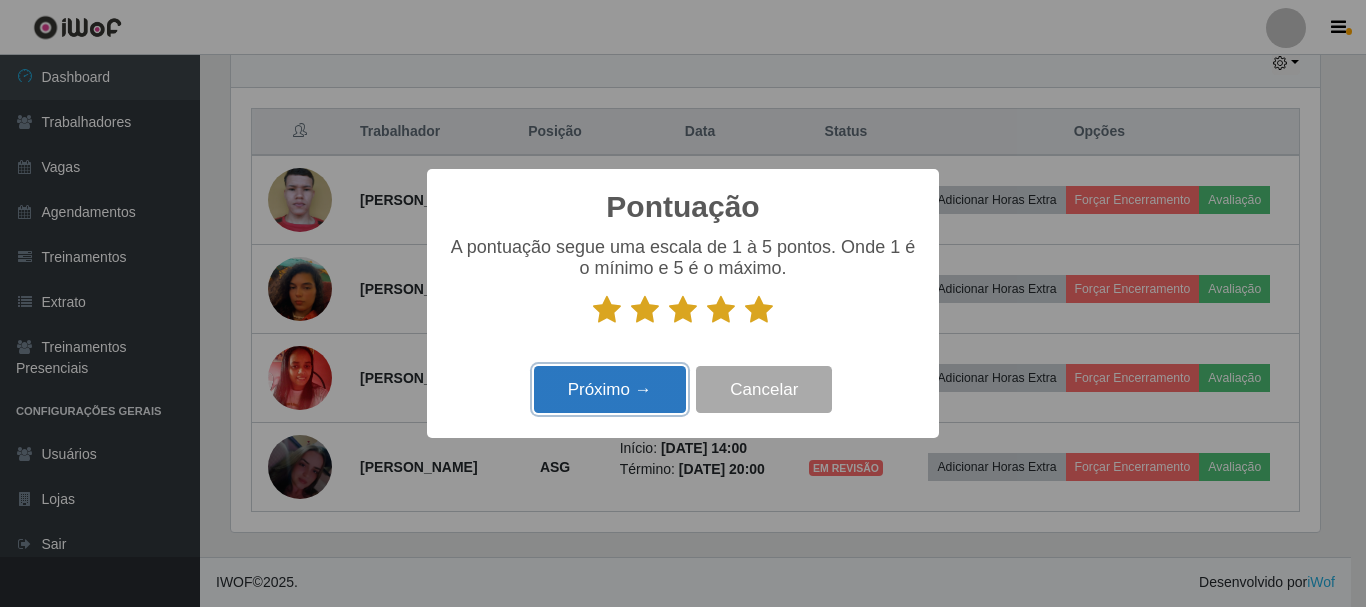 click on "Próximo →" at bounding box center [610, 389] 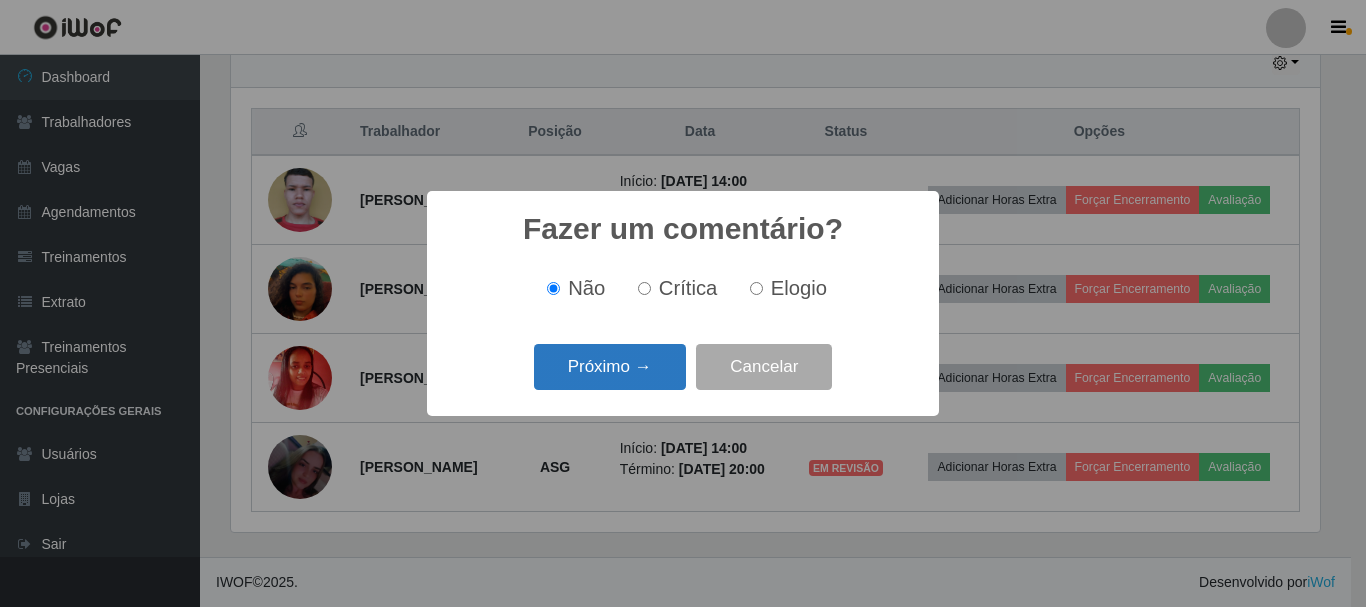 click on "Próximo →" at bounding box center [610, 367] 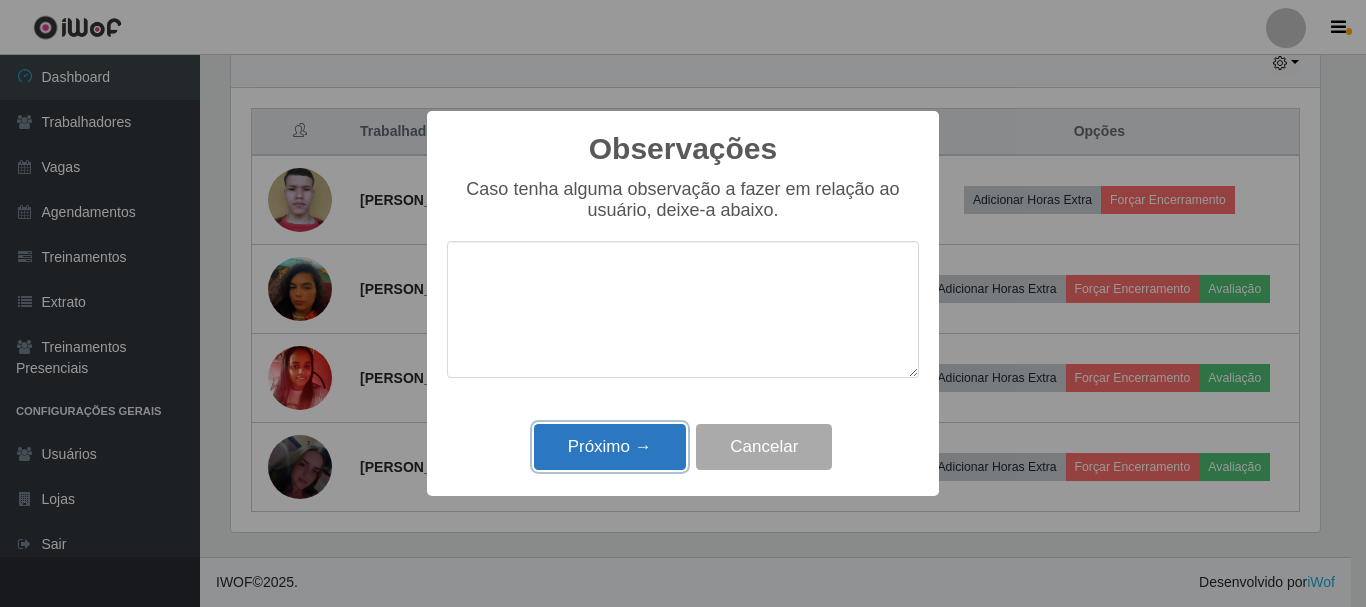 click on "Próximo →" at bounding box center [610, 447] 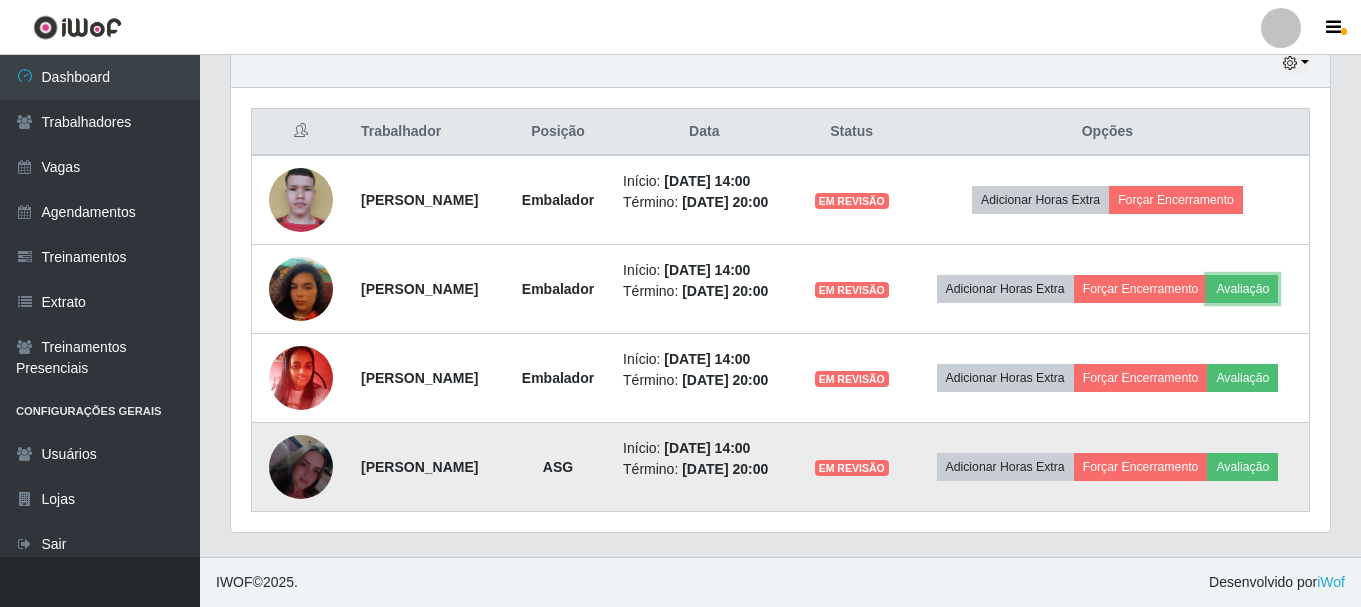 scroll, scrollTop: 999585, scrollLeft: 998901, axis: both 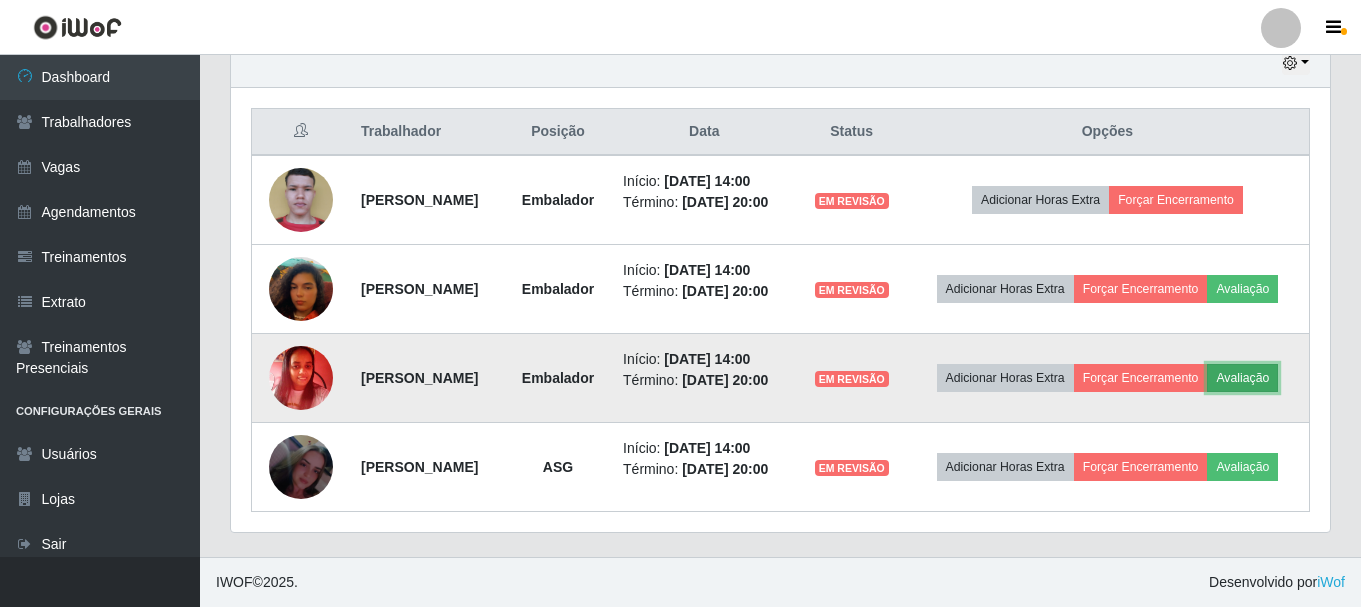 click on "Avaliação" at bounding box center (1242, 378) 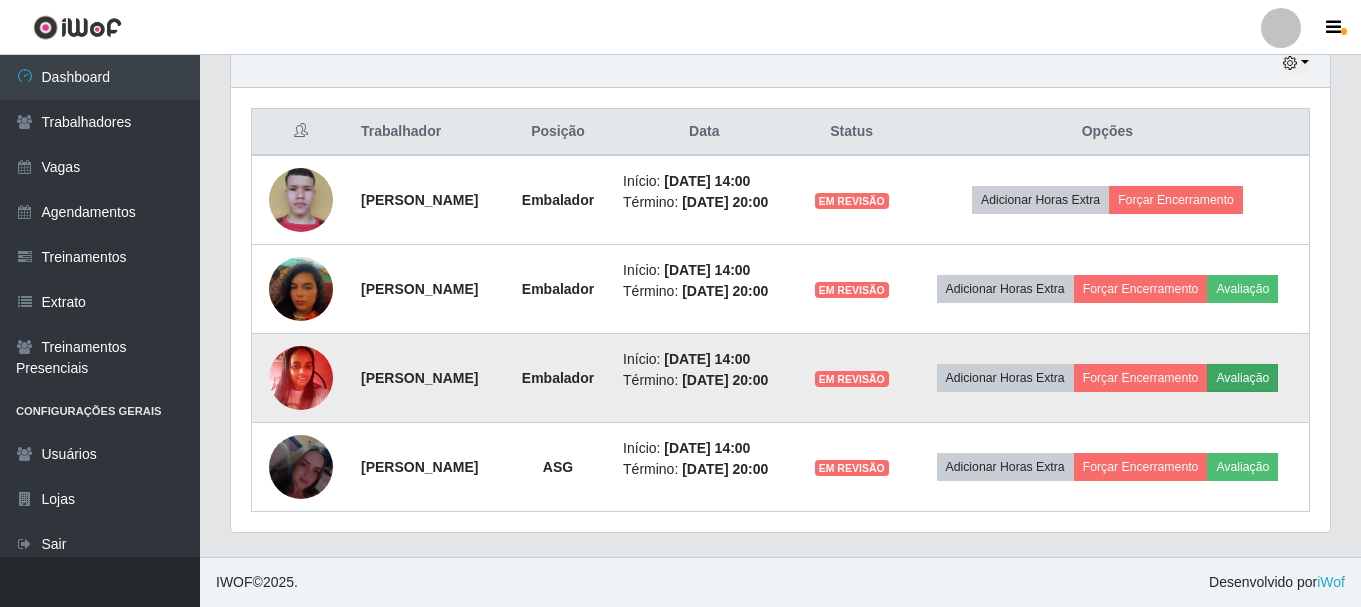 scroll, scrollTop: 999585, scrollLeft: 998911, axis: both 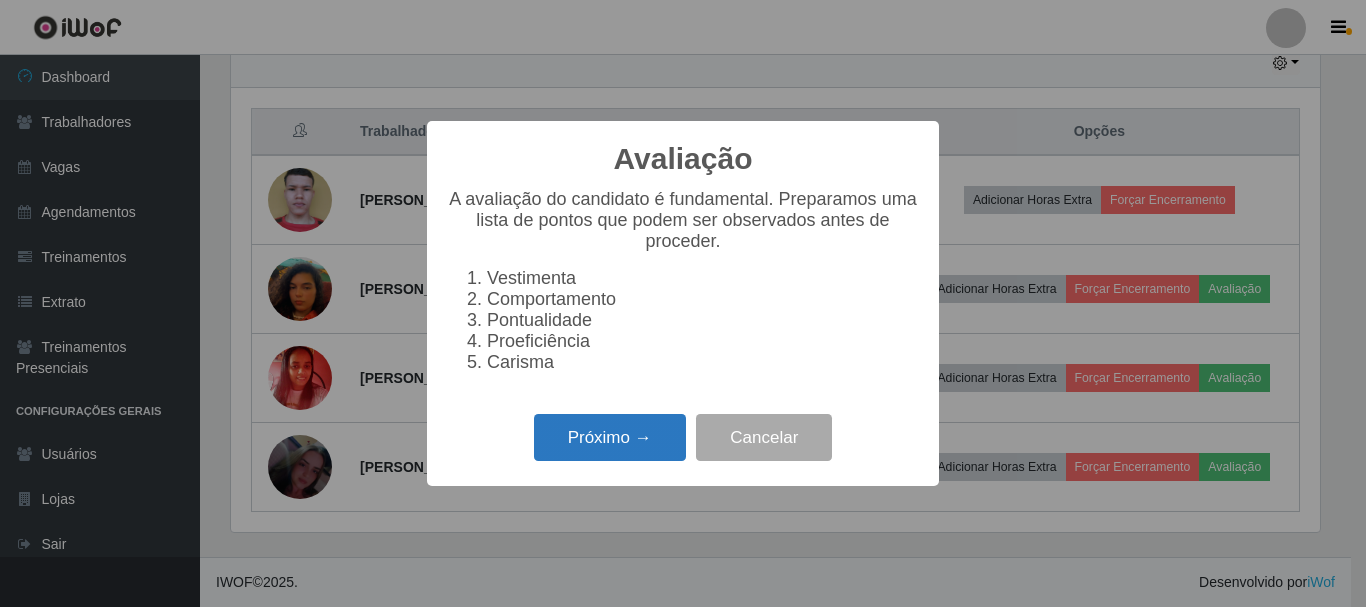 click on "Próximo →" at bounding box center [610, 437] 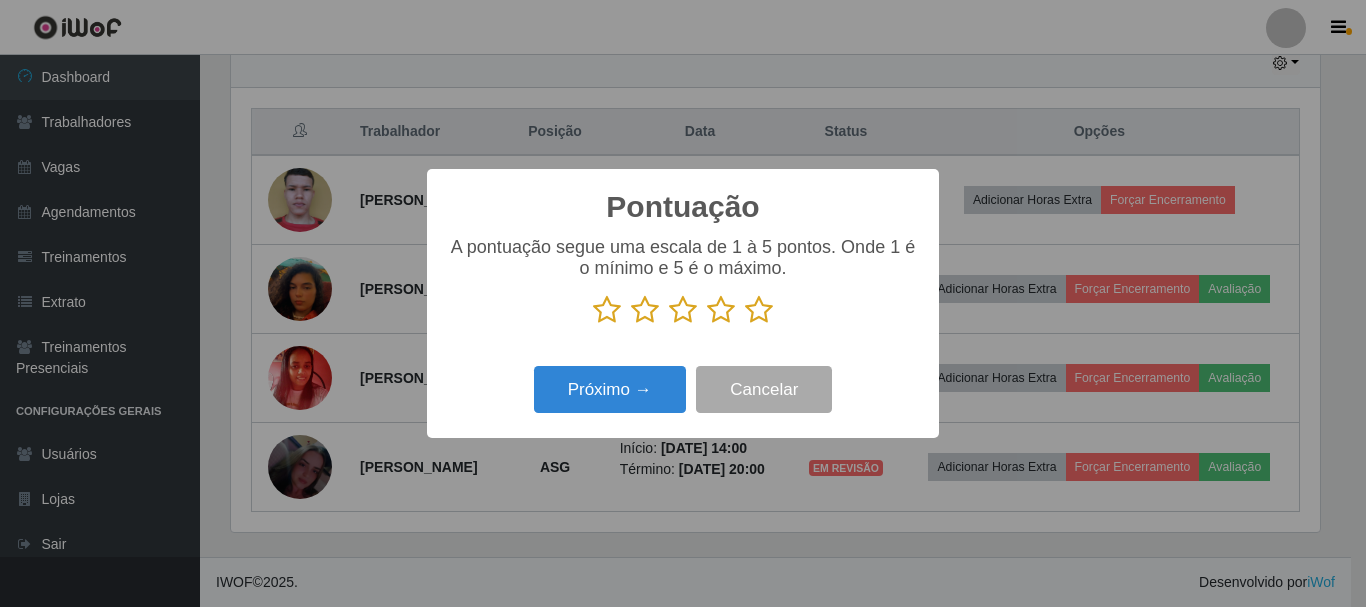 scroll, scrollTop: 999585, scrollLeft: 998911, axis: both 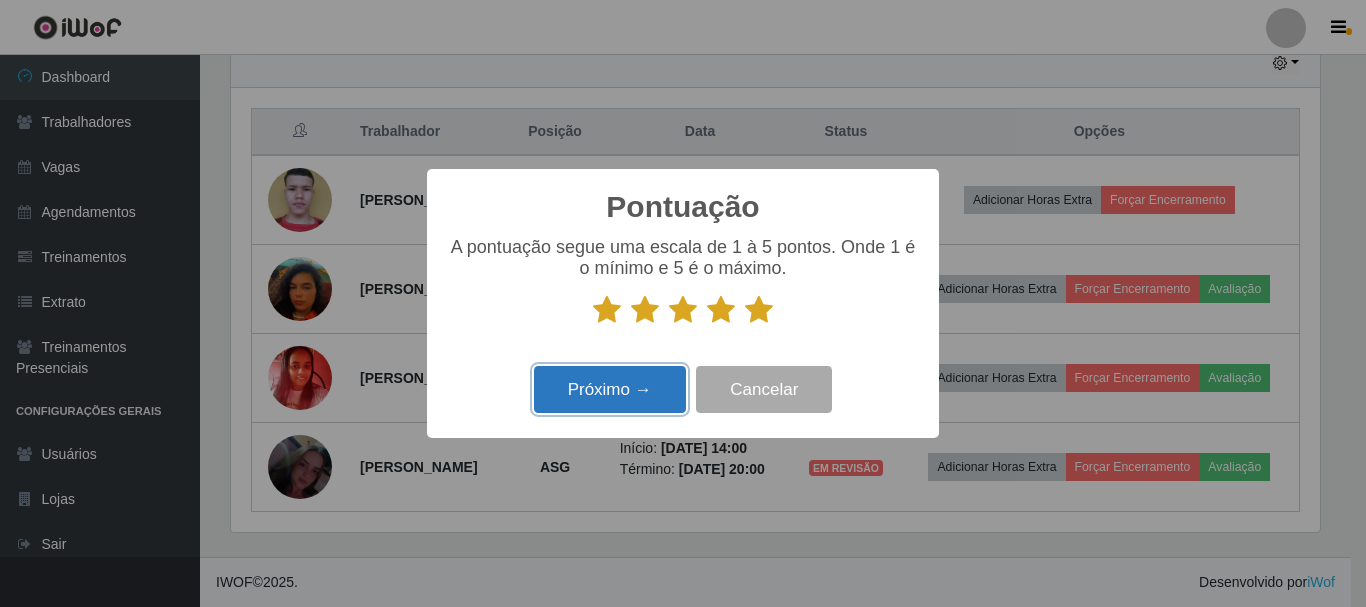 click on "Próximo →" at bounding box center [610, 389] 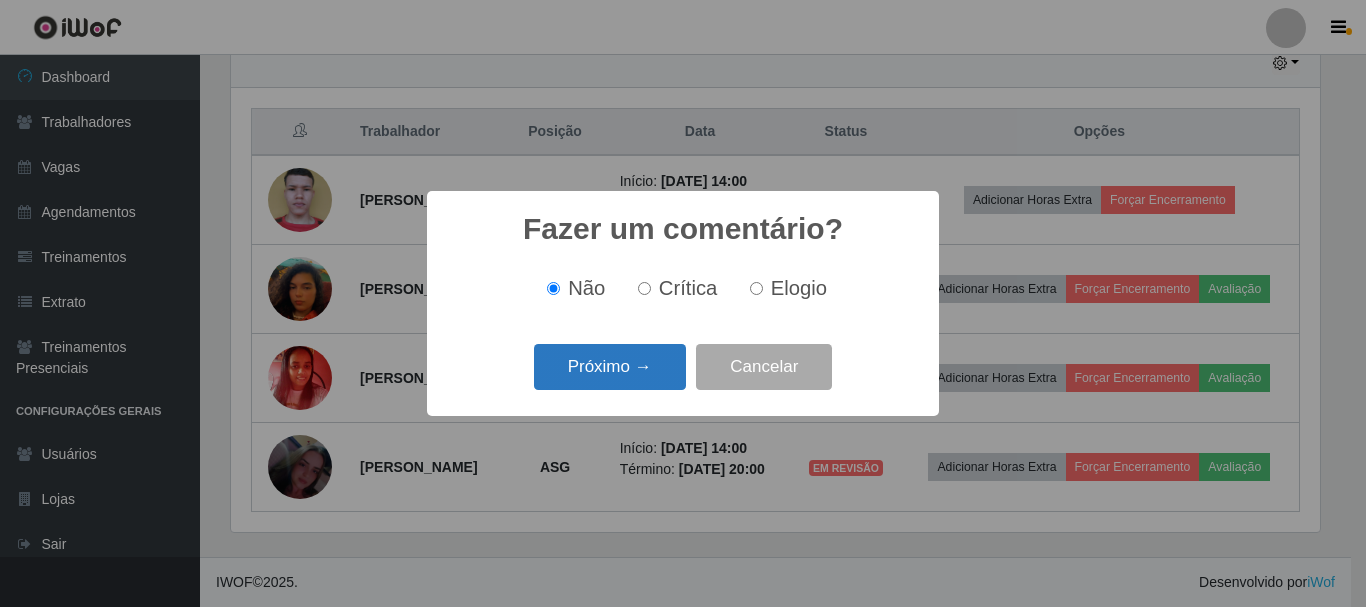 click on "Próximo →" at bounding box center [610, 367] 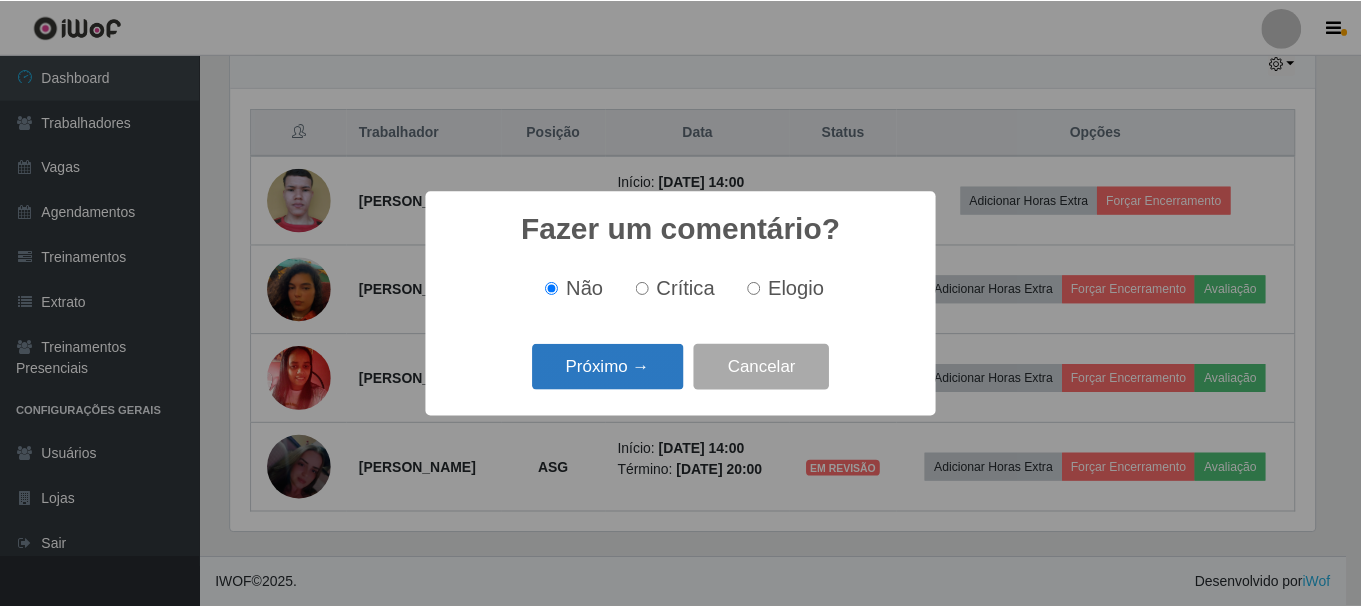 scroll, scrollTop: 999585, scrollLeft: 998911, axis: both 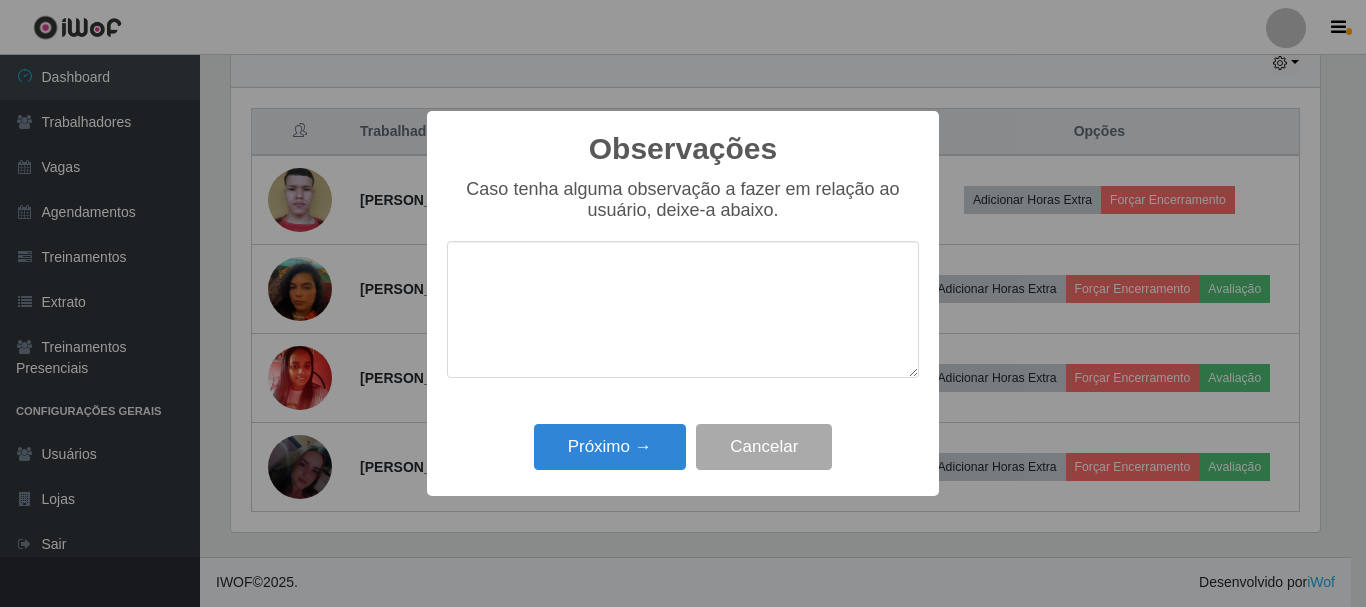 click on "Próximo → Cancelar" at bounding box center [683, 446] 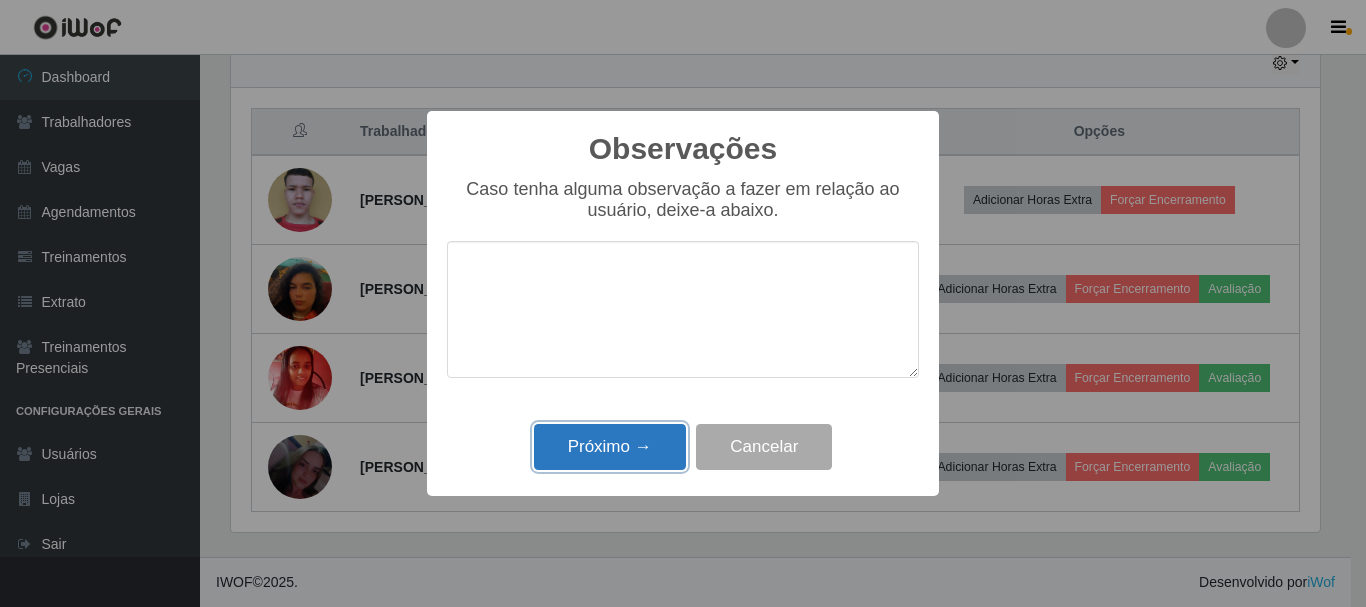 click on "Próximo →" at bounding box center [610, 447] 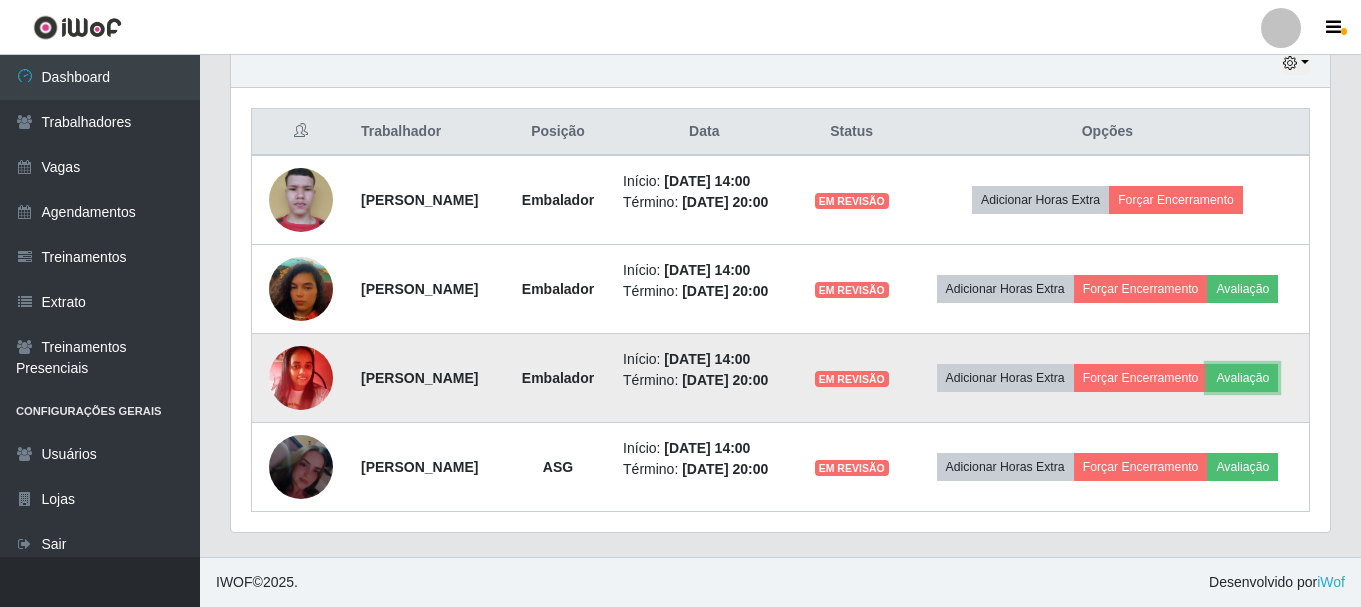 scroll, scrollTop: 999585, scrollLeft: 998901, axis: both 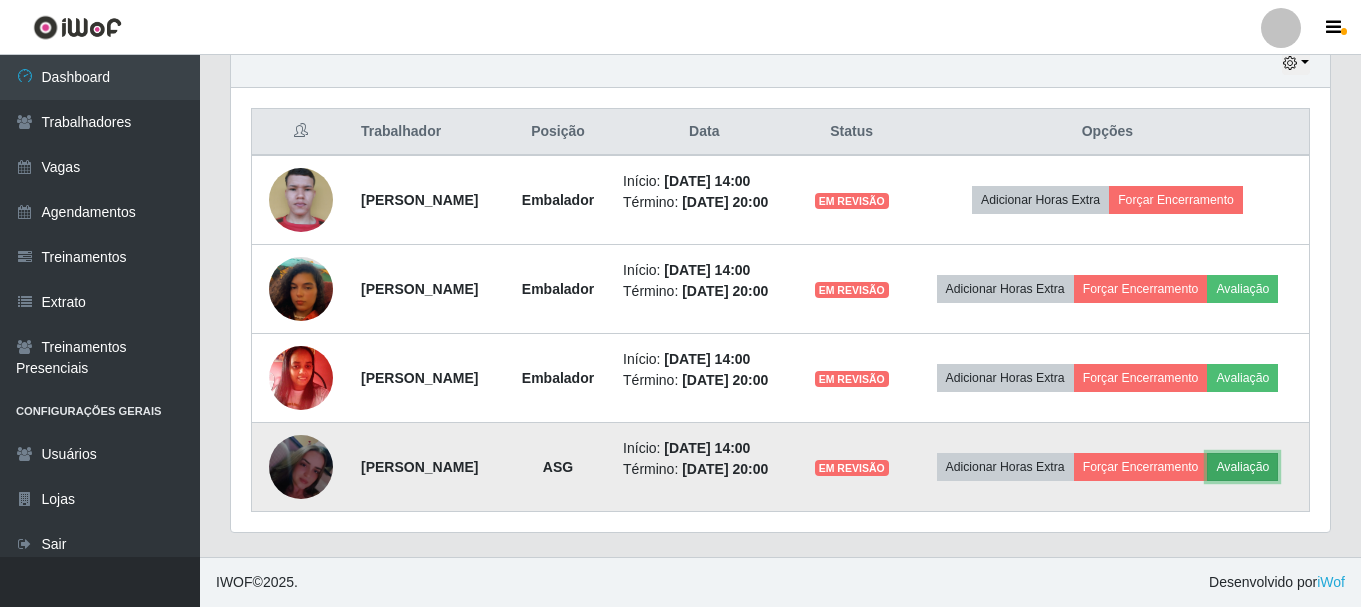 click on "Avaliação" at bounding box center [1242, 467] 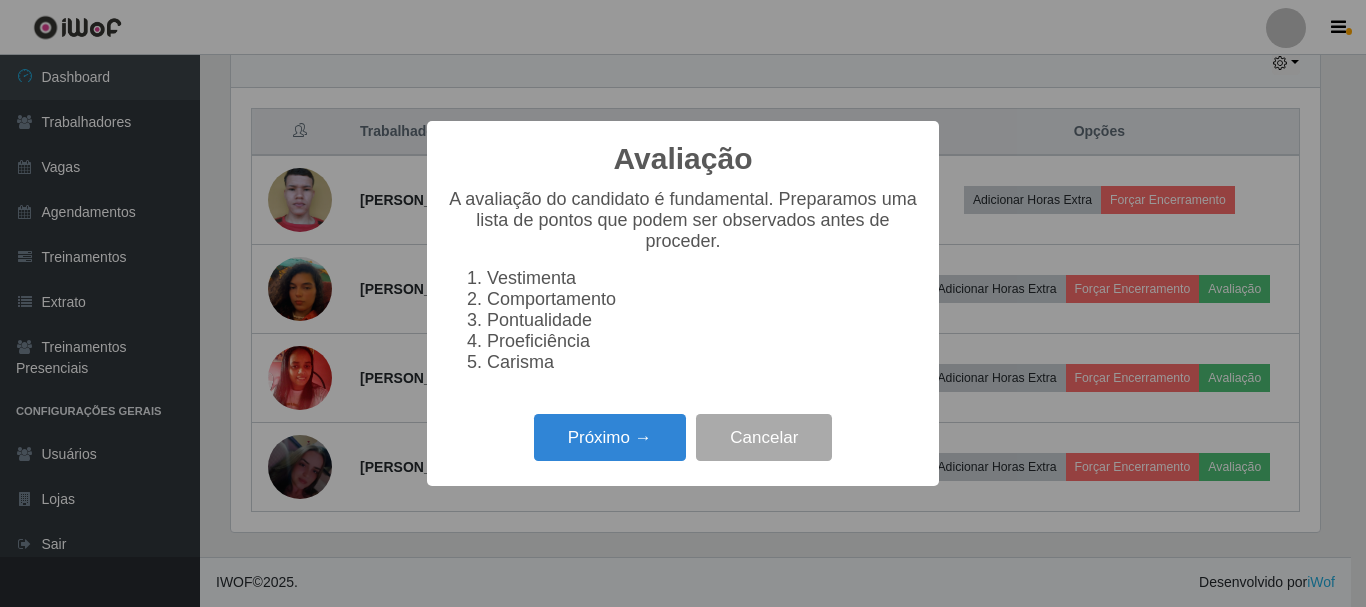 scroll, scrollTop: 999585, scrollLeft: 998911, axis: both 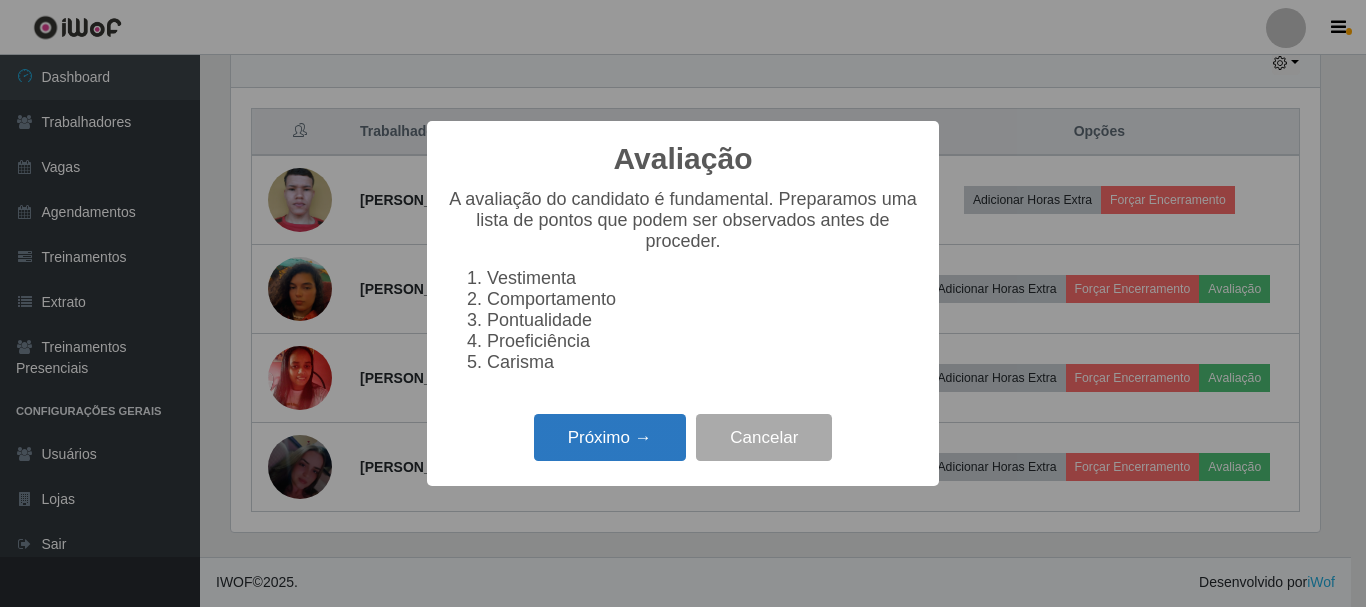 click on "Próximo →" at bounding box center (610, 437) 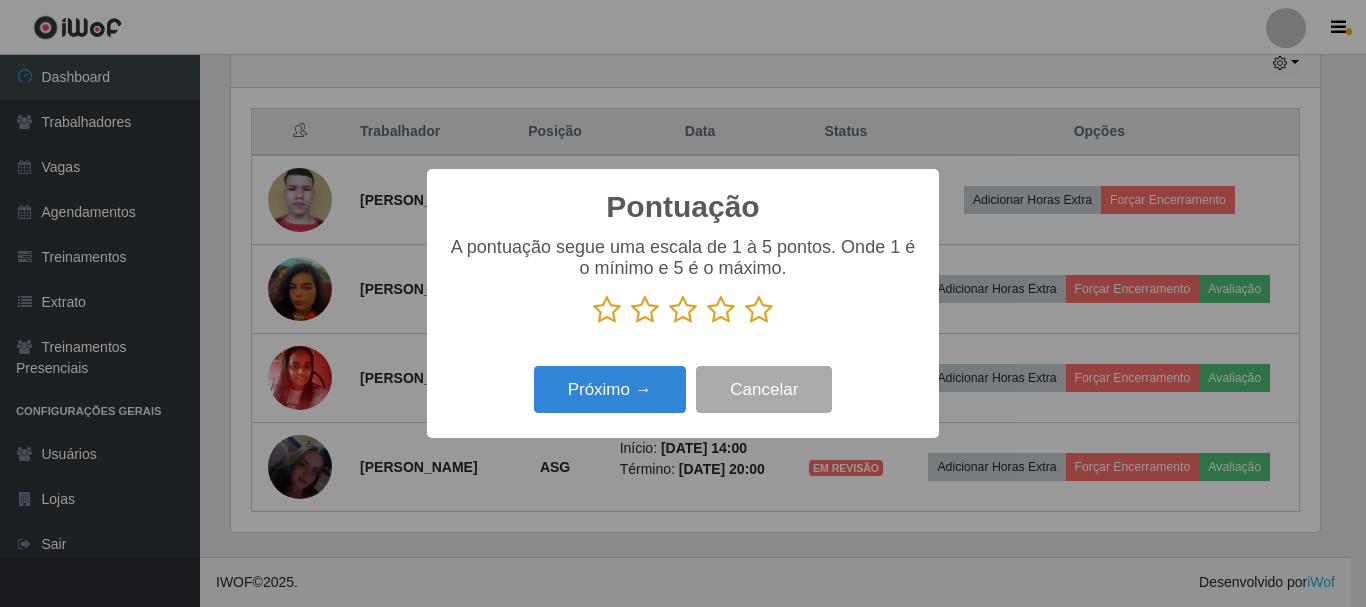 click at bounding box center (759, 310) 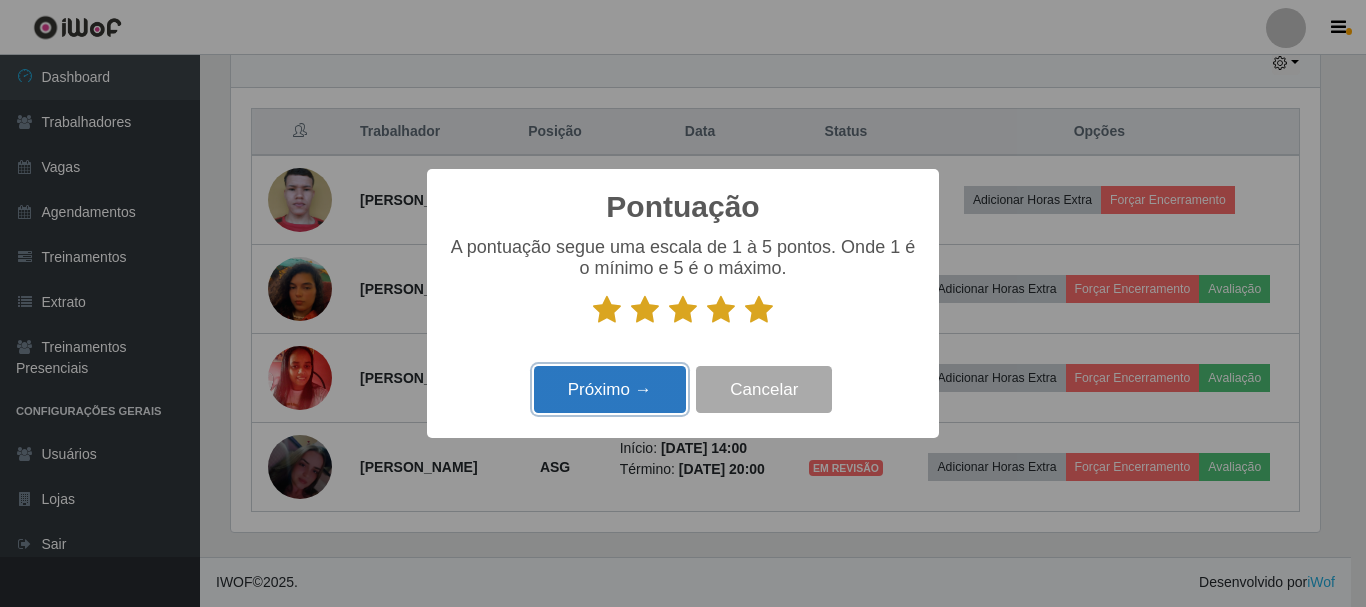 click on "Próximo →" at bounding box center (610, 389) 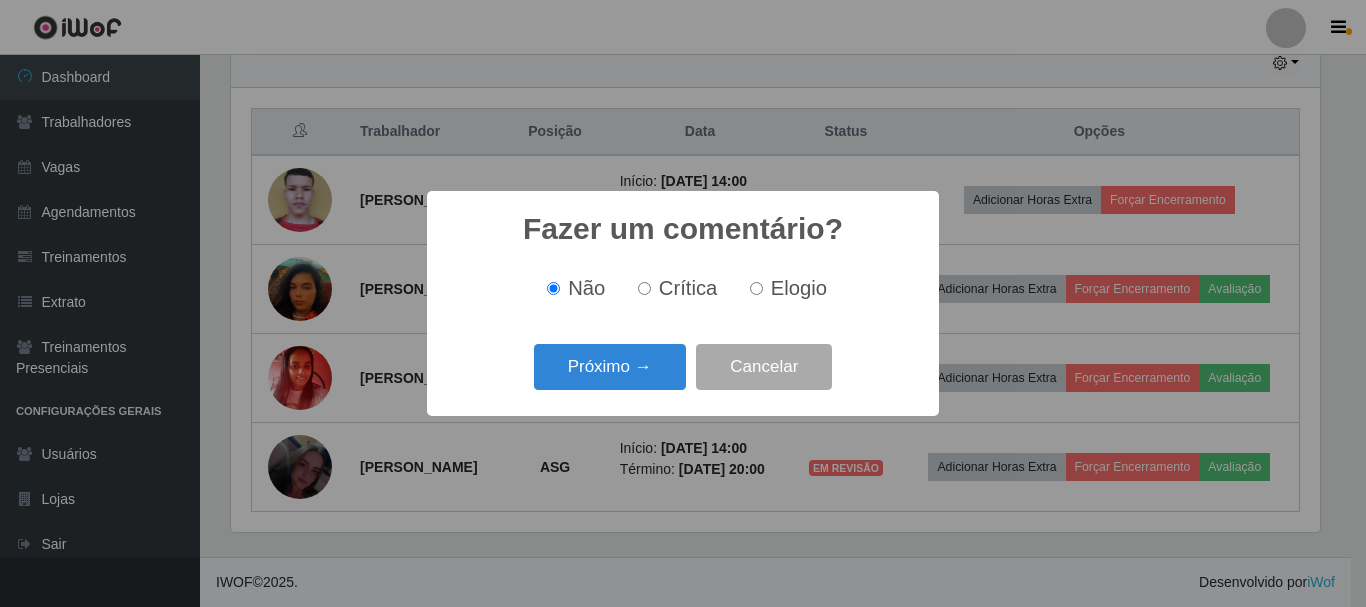 click on "Próximo →" at bounding box center (610, 367) 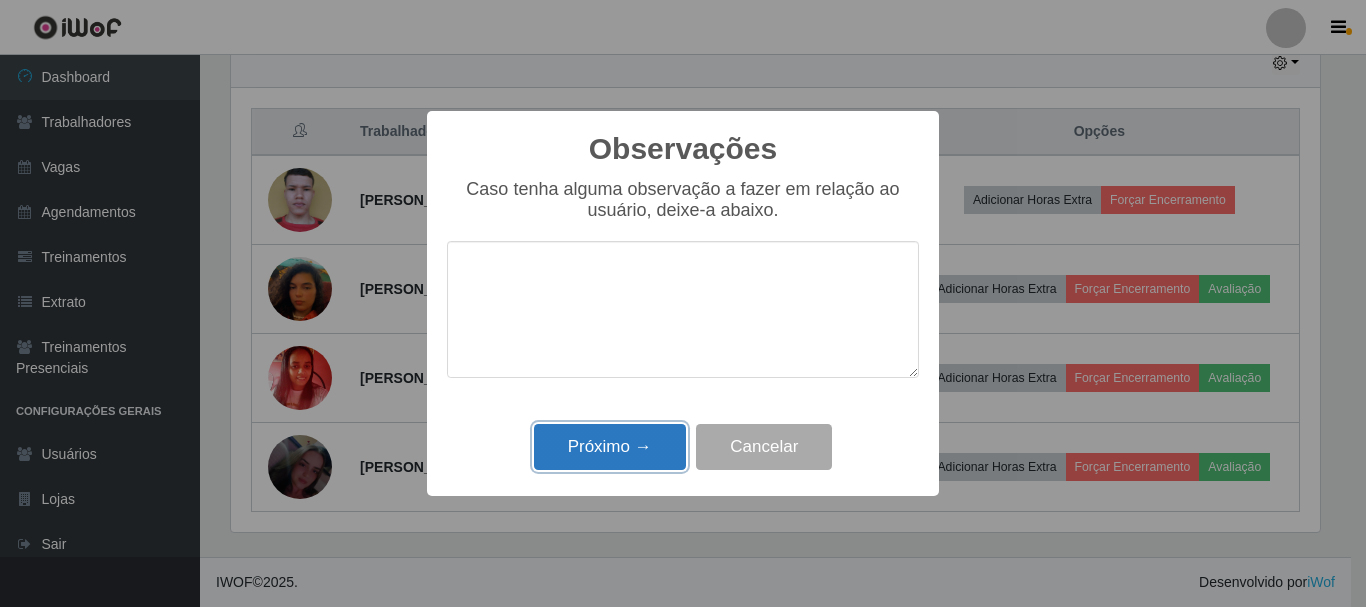 click on "Próximo →" at bounding box center (610, 447) 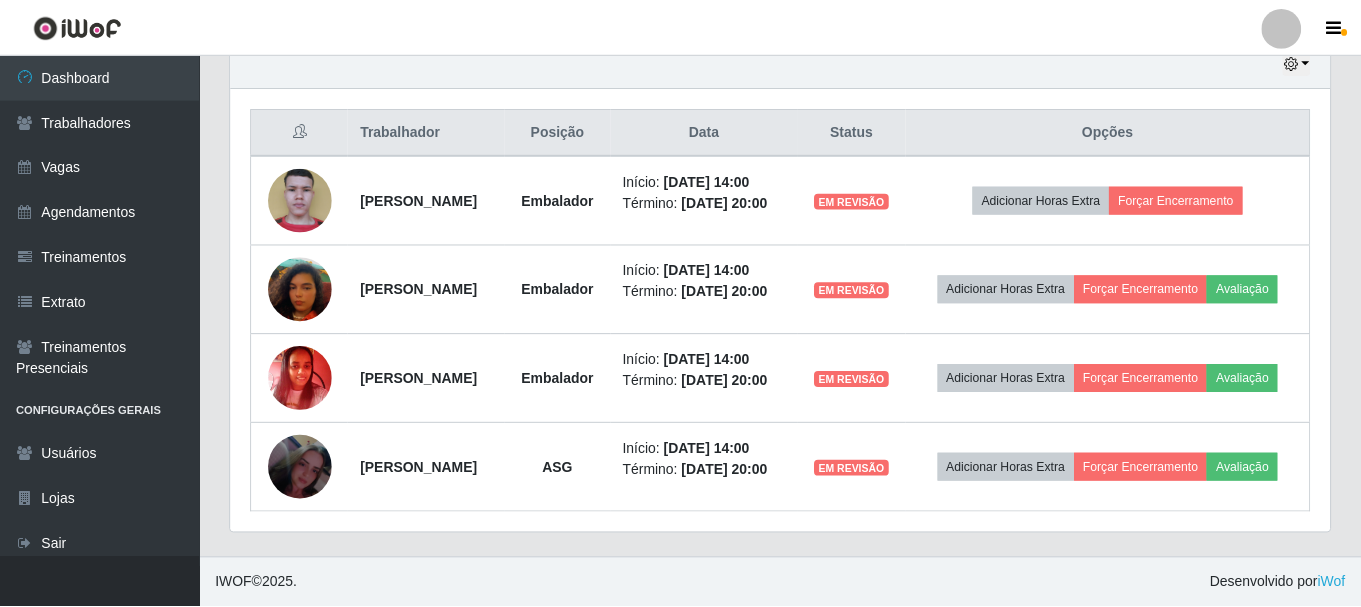 scroll 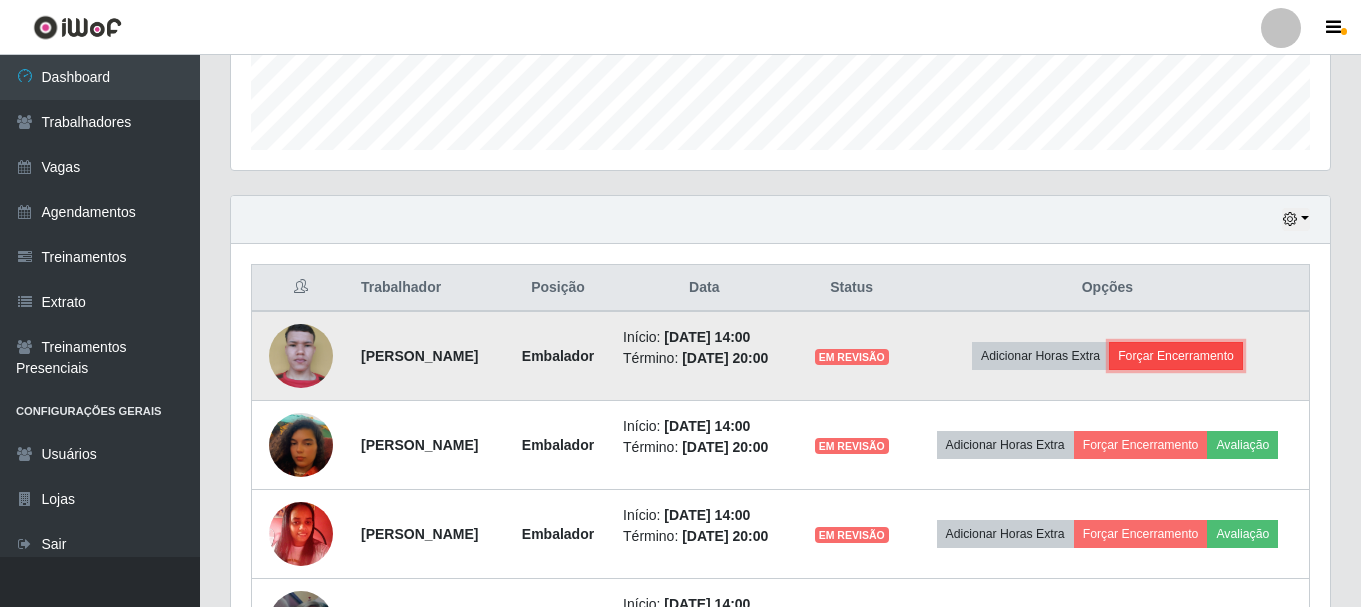 click on "Forçar Encerramento" at bounding box center [1176, 356] 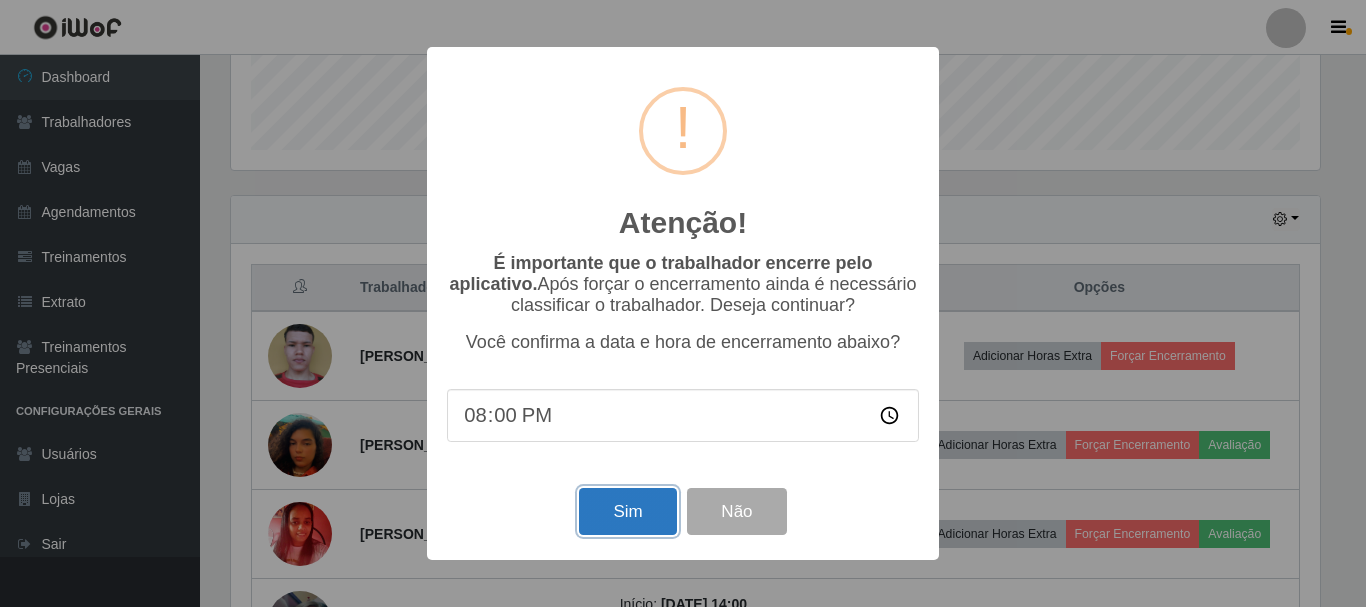 click on "Sim" at bounding box center [627, 511] 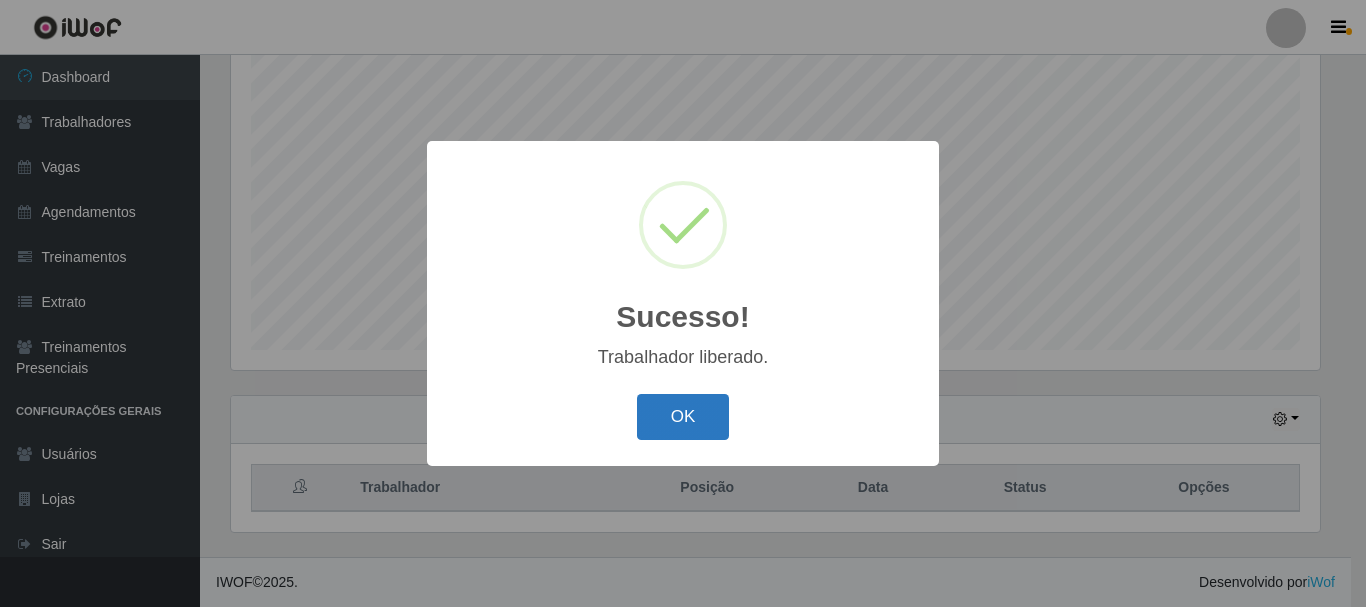 click on "OK" at bounding box center [683, 417] 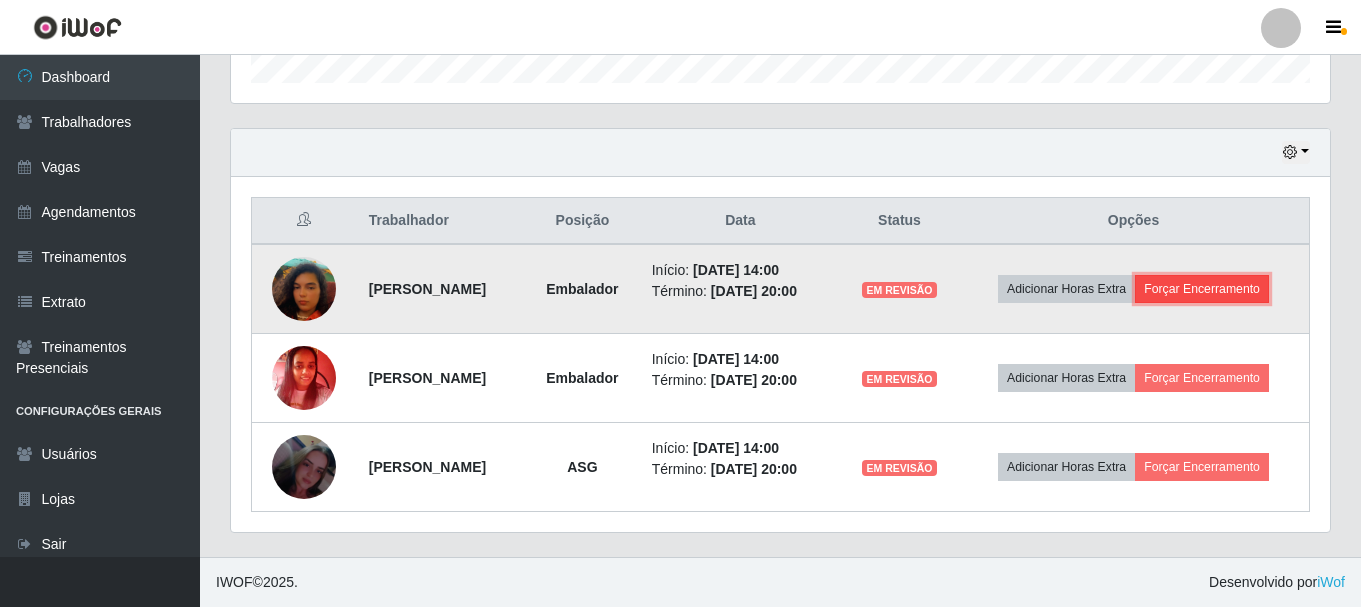 click on "Forçar Encerramento" at bounding box center (1202, 289) 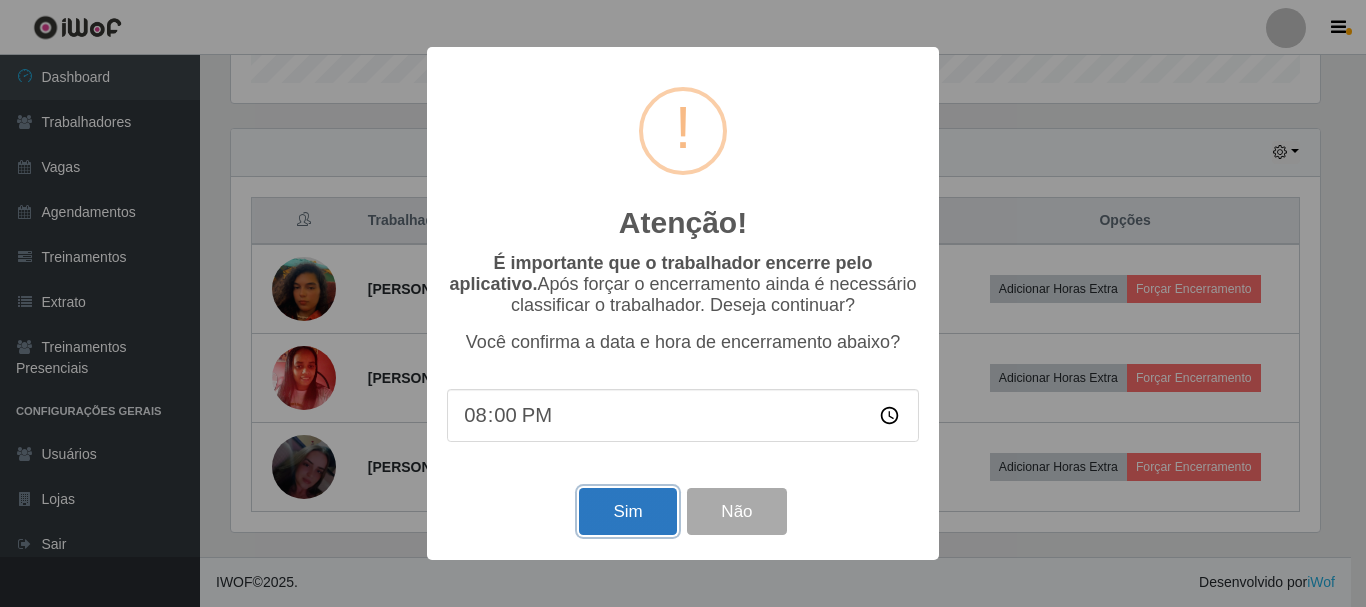 click on "Sim" at bounding box center [627, 511] 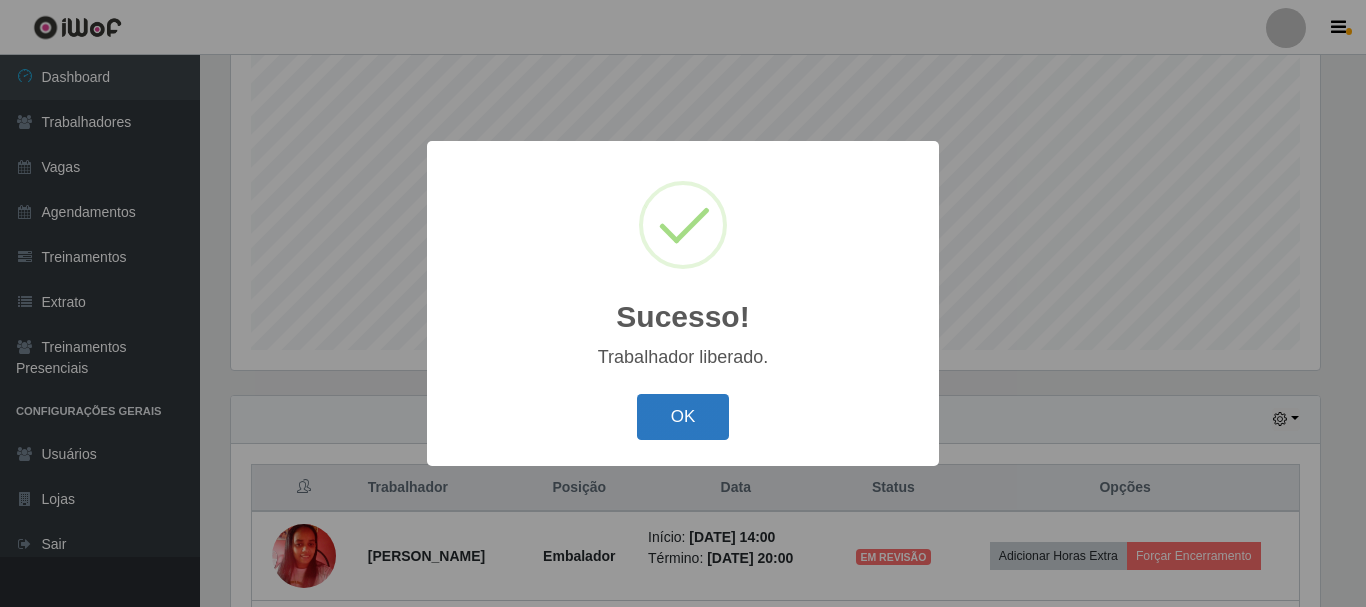 click on "OK" at bounding box center [683, 417] 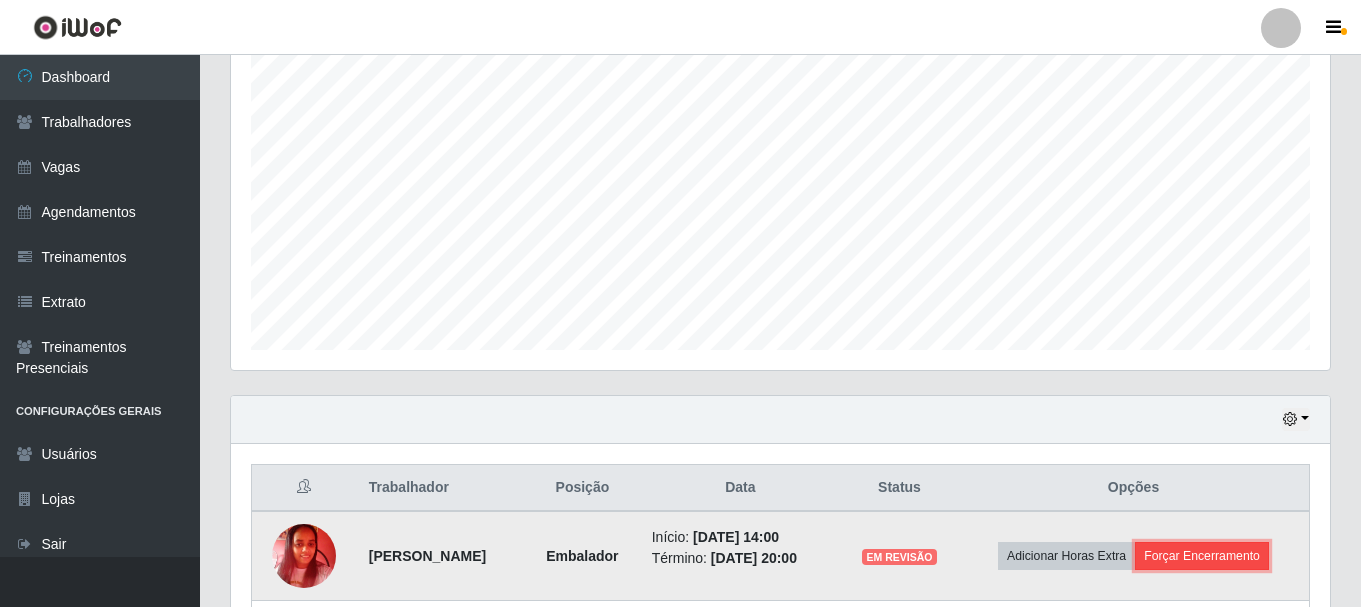 click on "Forçar Encerramento" at bounding box center [1202, 556] 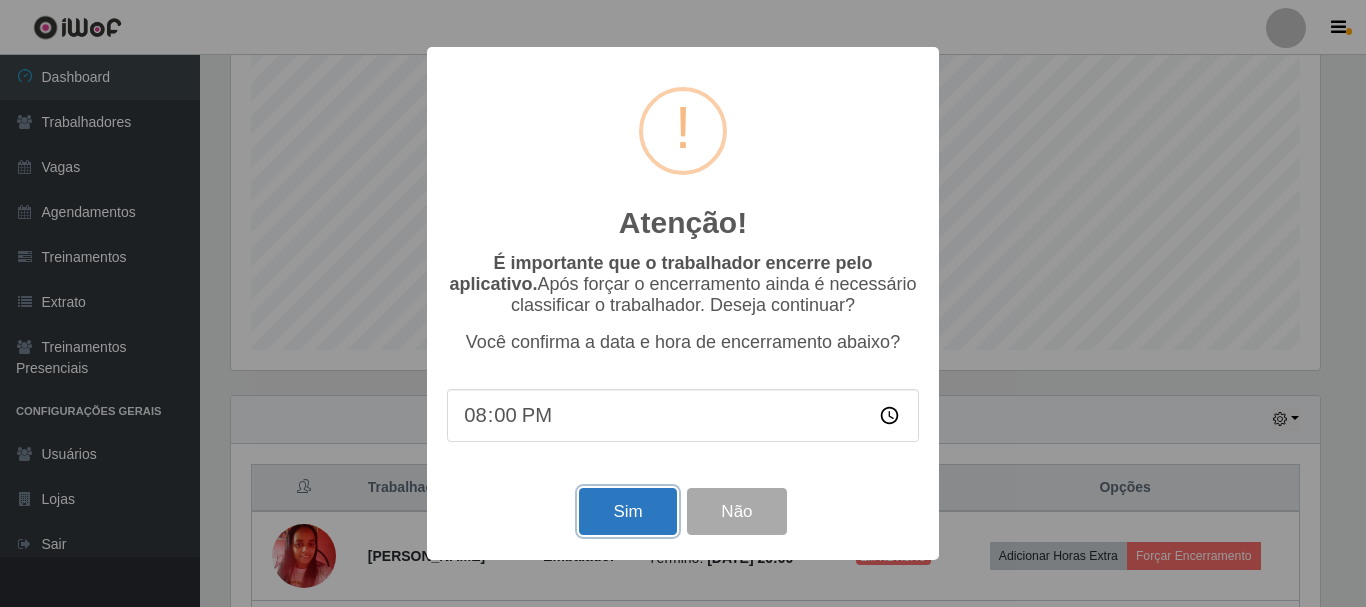 click on "Sim" at bounding box center [627, 511] 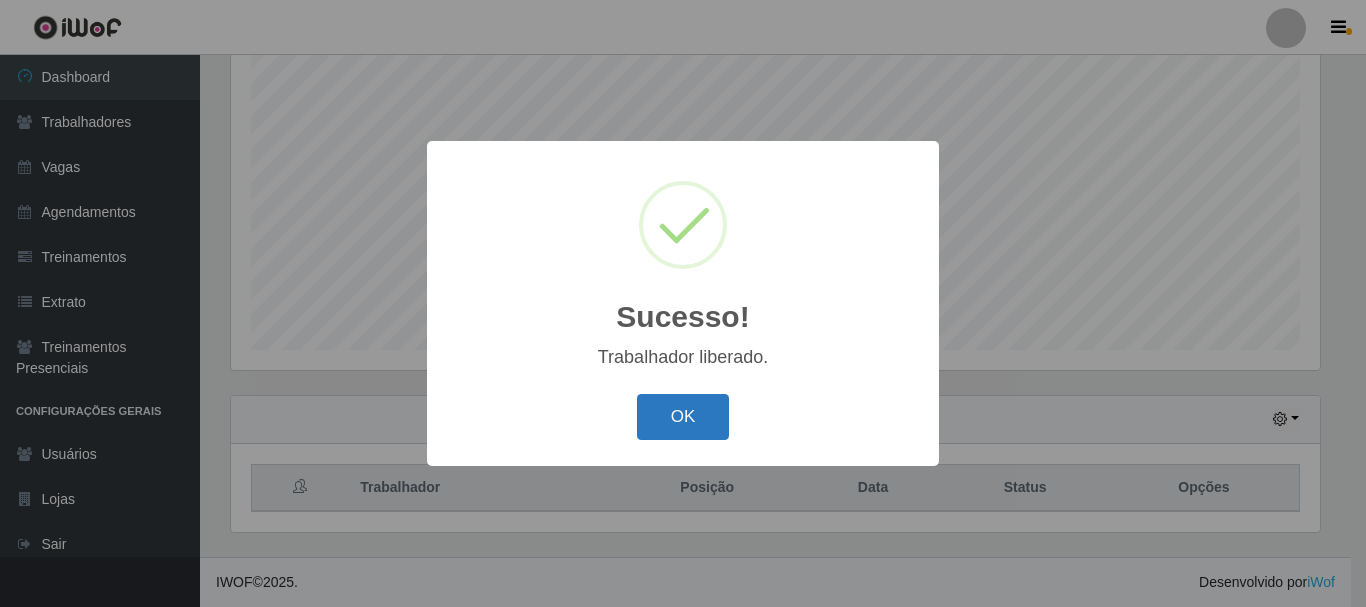 click on "OK" at bounding box center (683, 417) 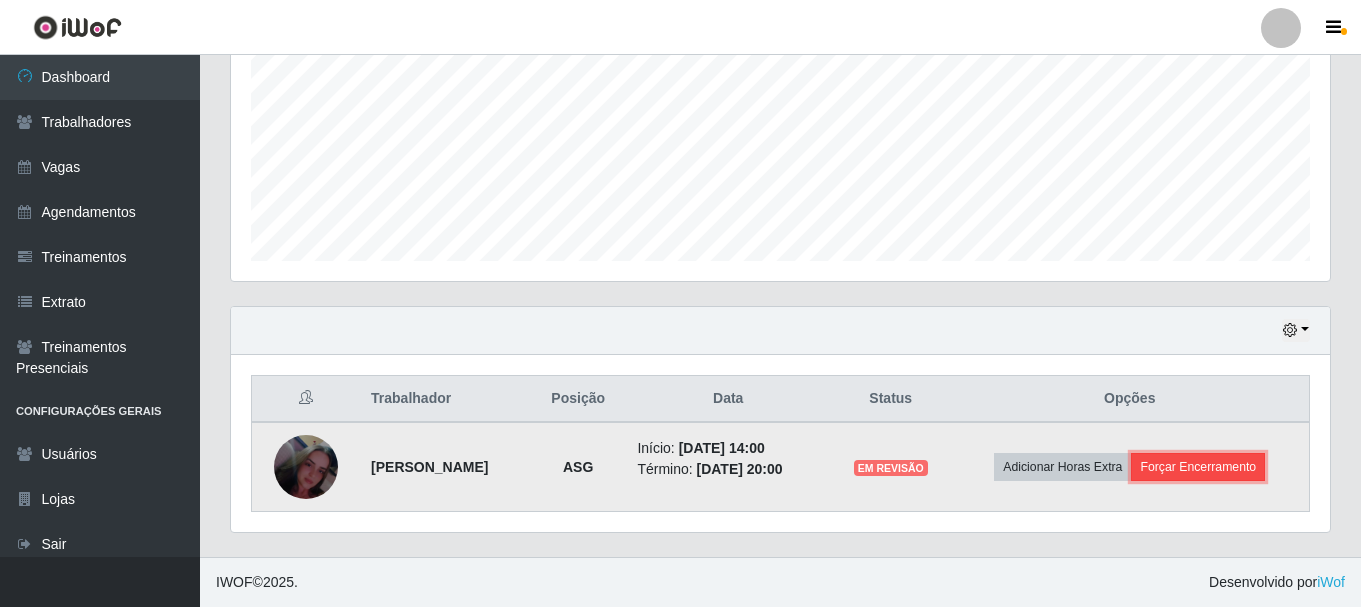 click on "Forçar Encerramento" at bounding box center [1198, 467] 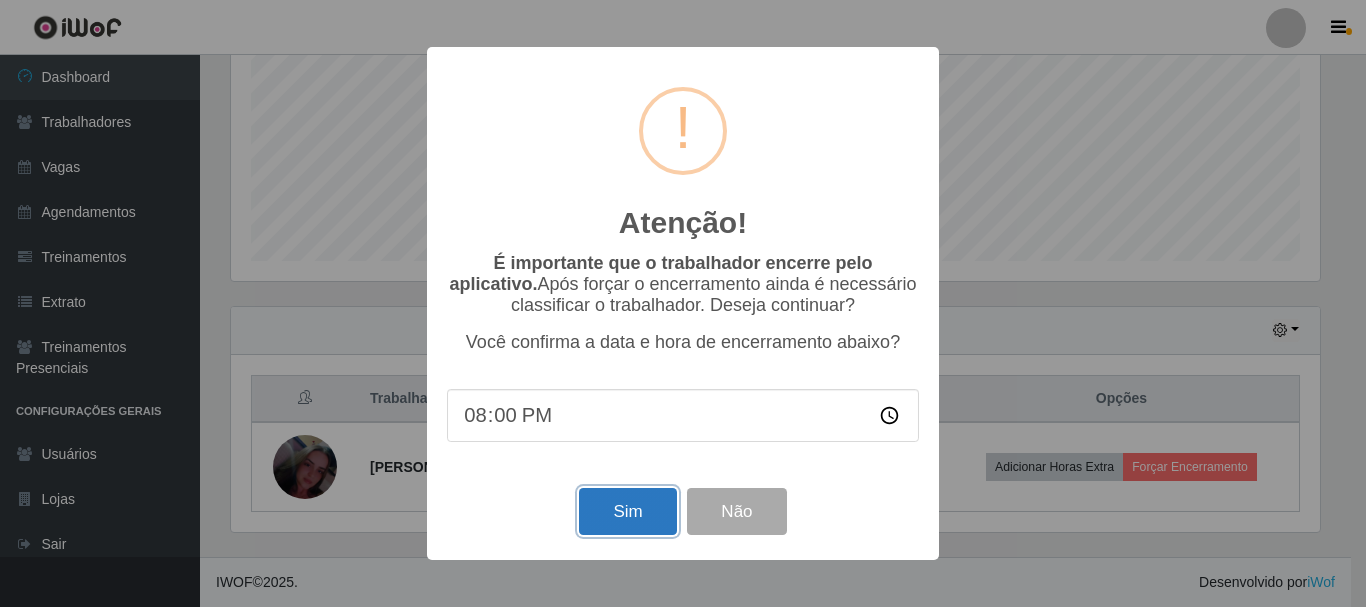 click on "Sim" at bounding box center (627, 511) 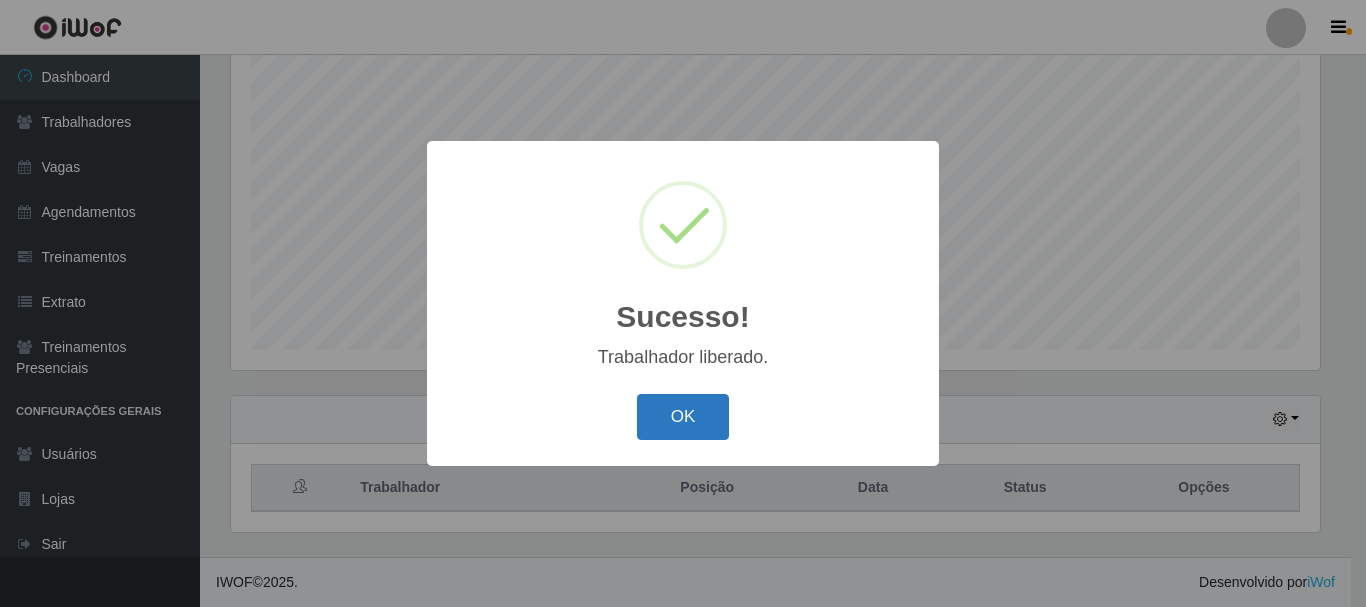 click on "OK" at bounding box center (683, 417) 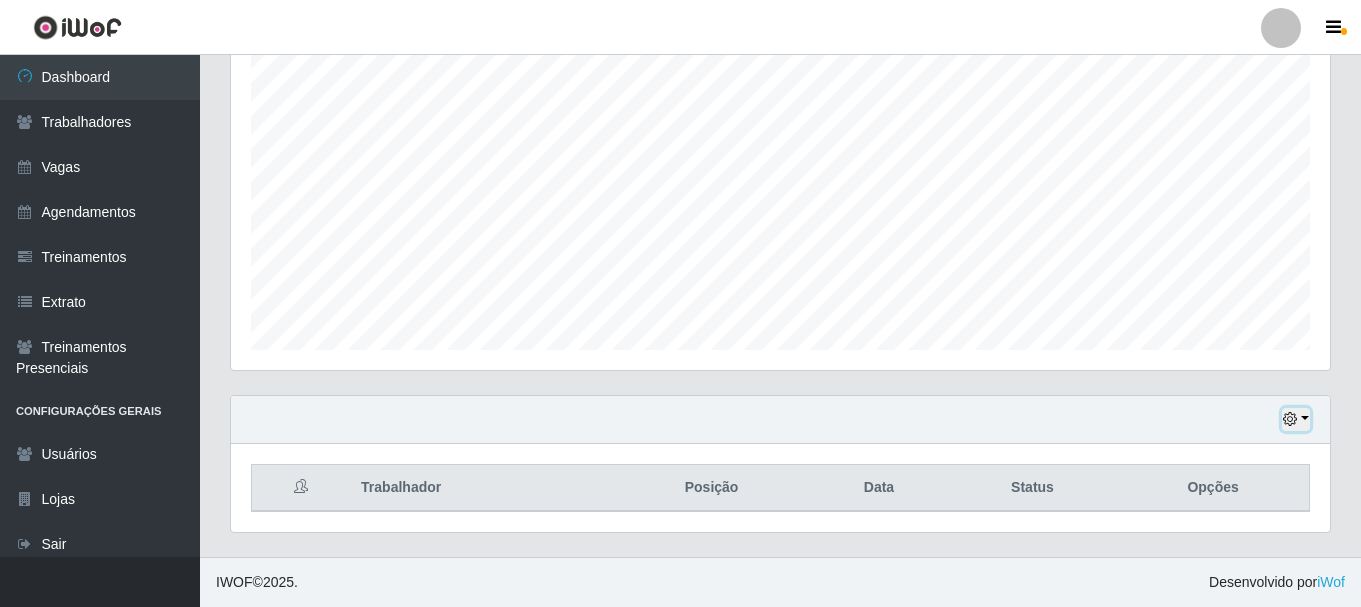 click at bounding box center (1296, 419) 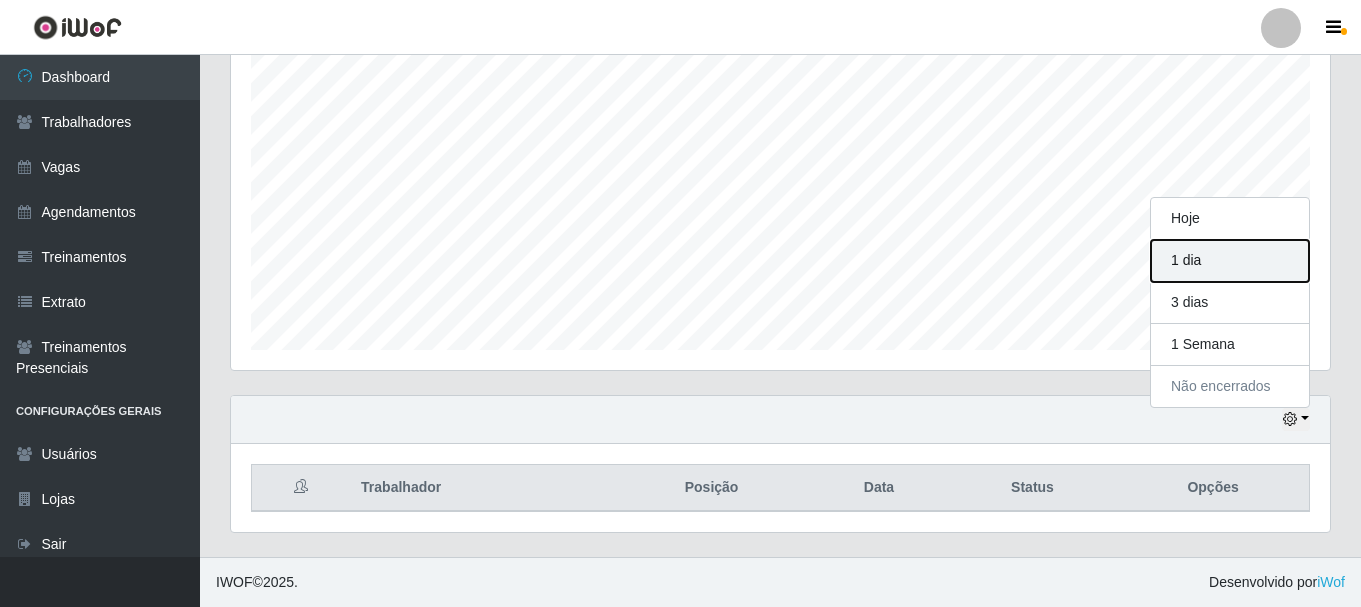 click on "1 dia" at bounding box center (1230, 261) 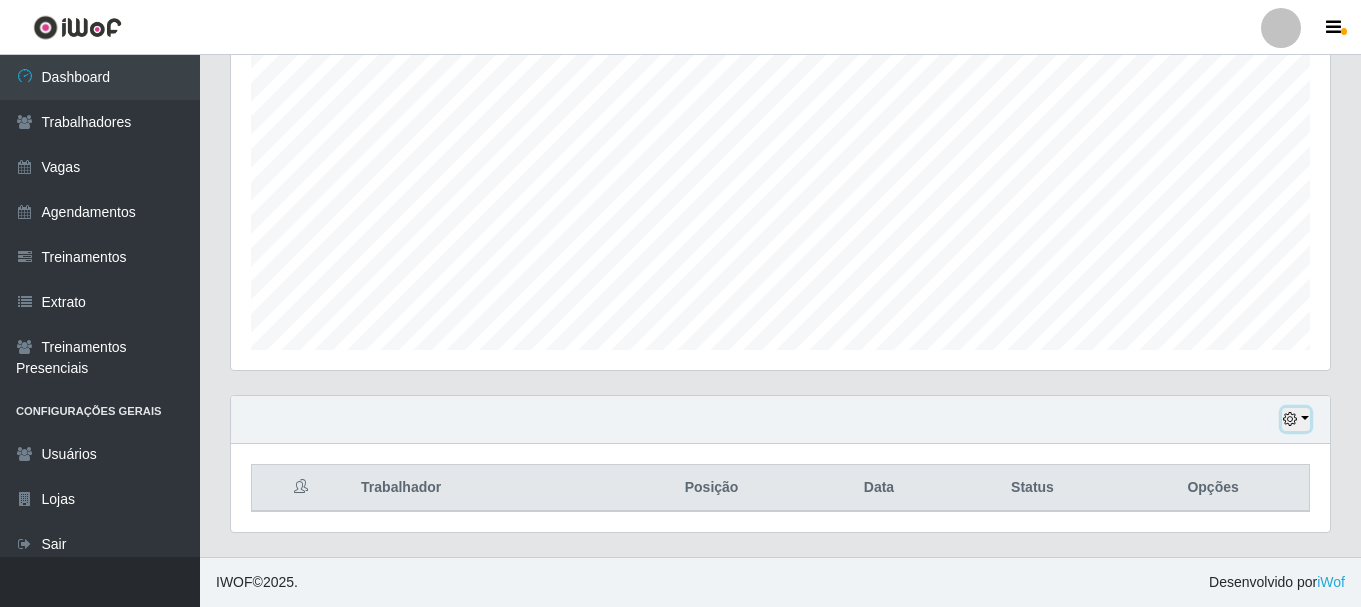 click at bounding box center (1296, 419) 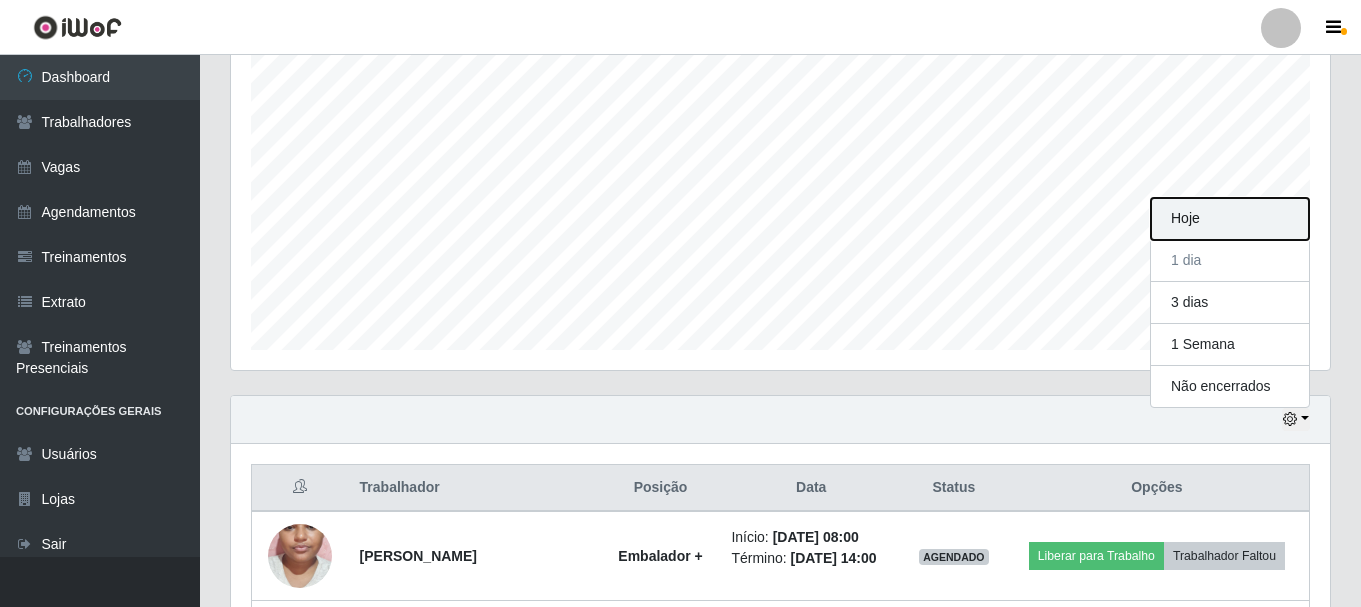 click on "Hoje" at bounding box center (1230, 219) 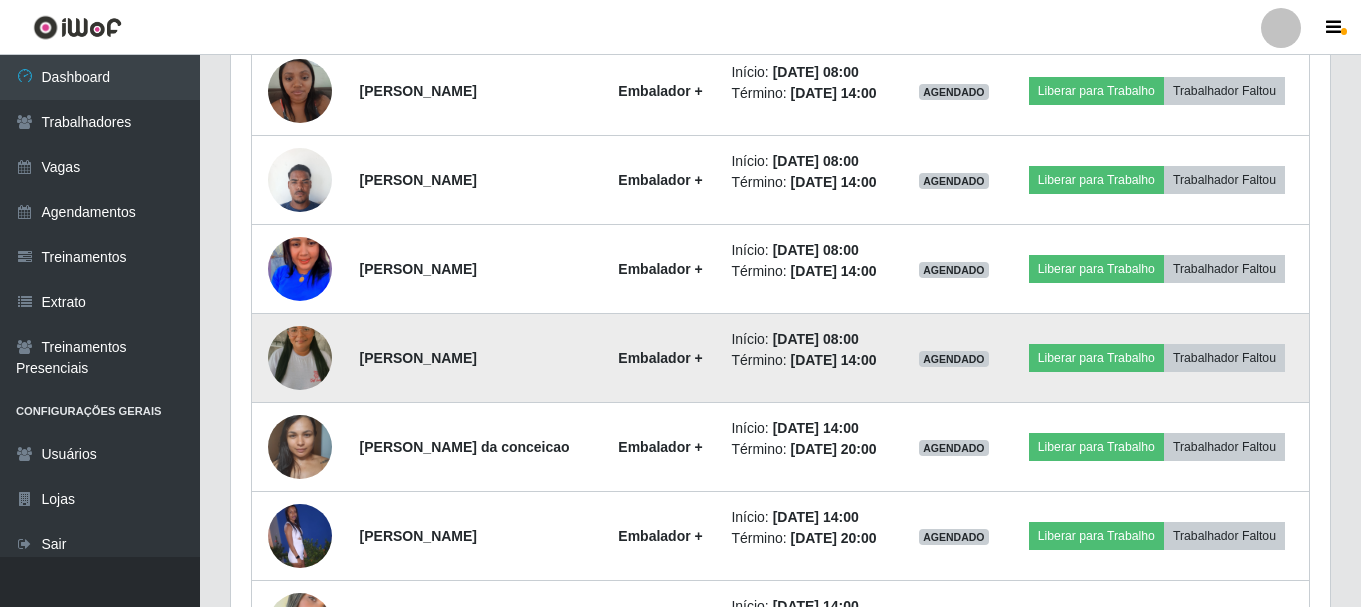 scroll, scrollTop: 1119, scrollLeft: 0, axis: vertical 